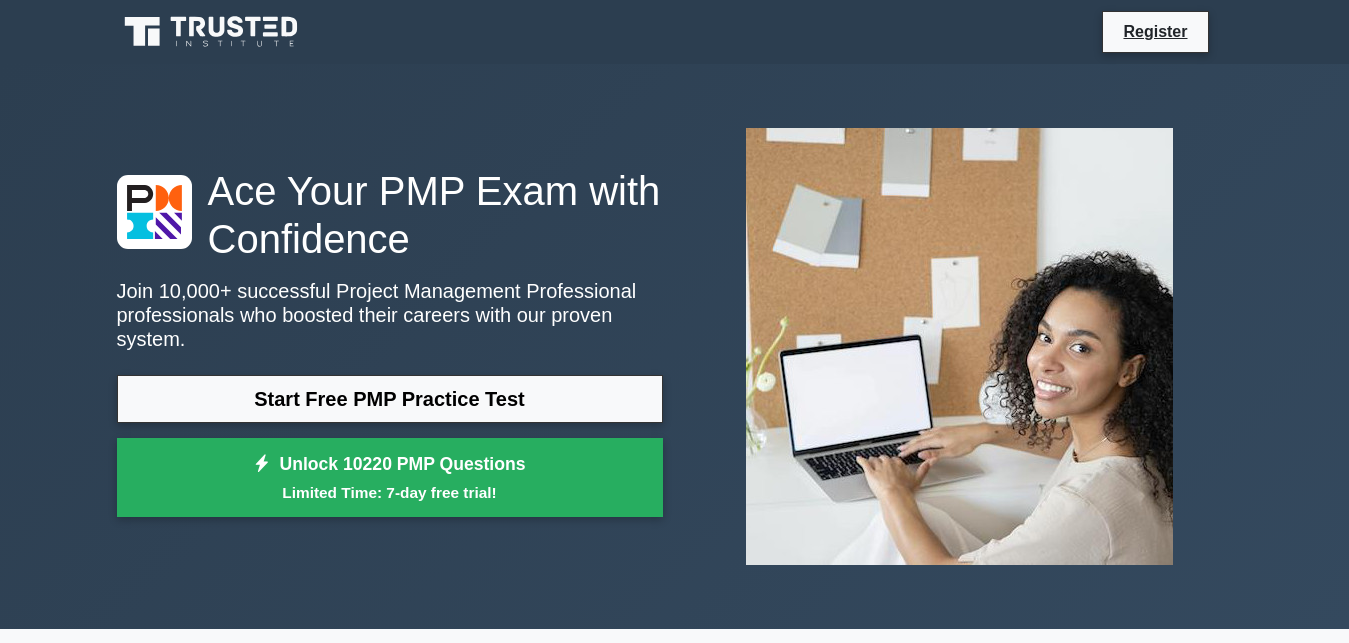 scroll, scrollTop: 0, scrollLeft: 0, axis: both 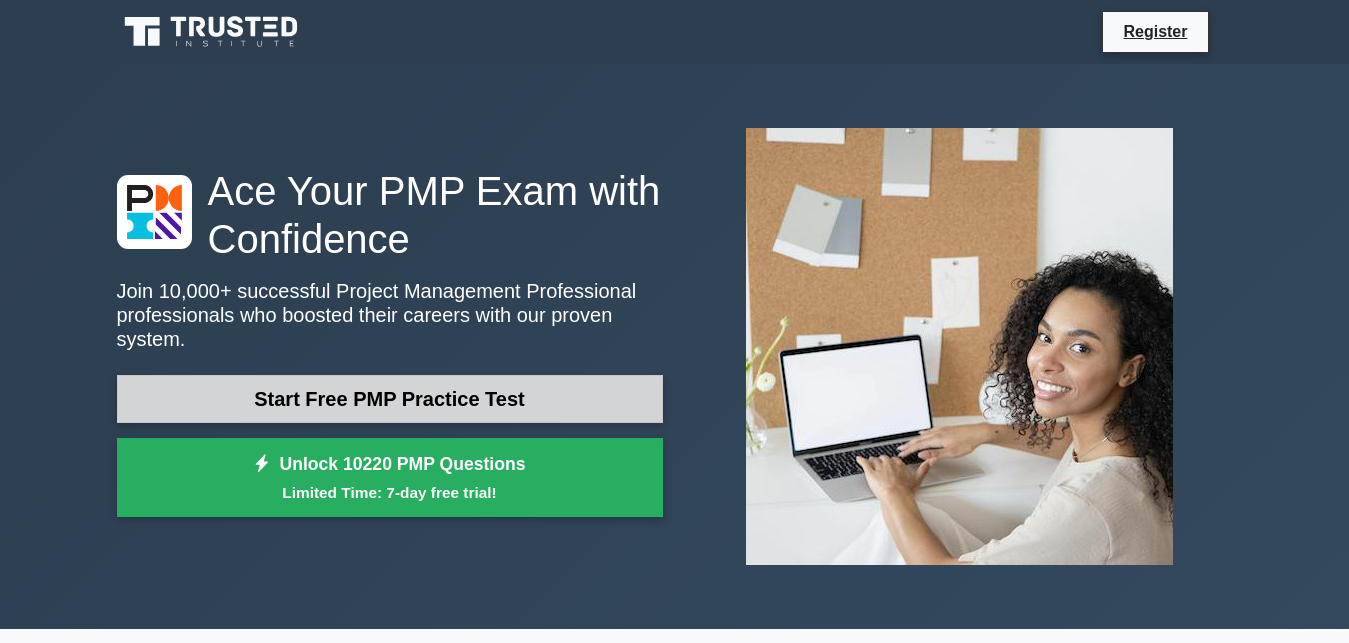 click on "Start Free PMP Practice Test" at bounding box center (390, 399) 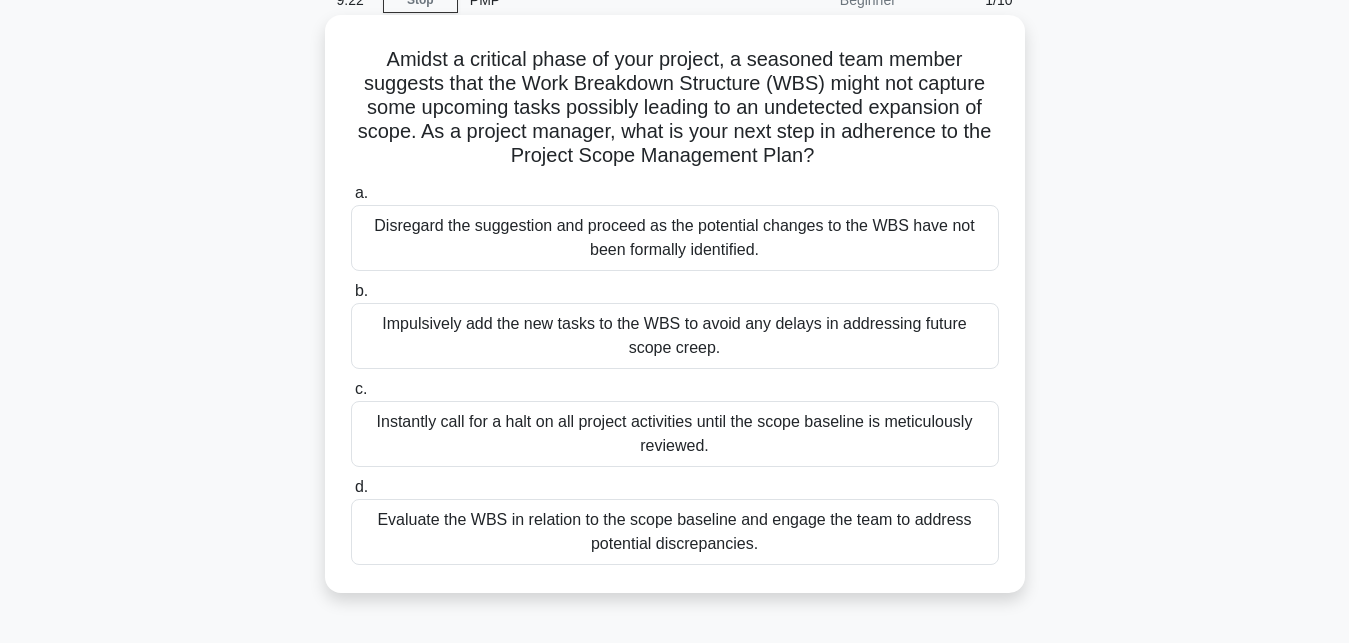 scroll, scrollTop: 102, scrollLeft: 0, axis: vertical 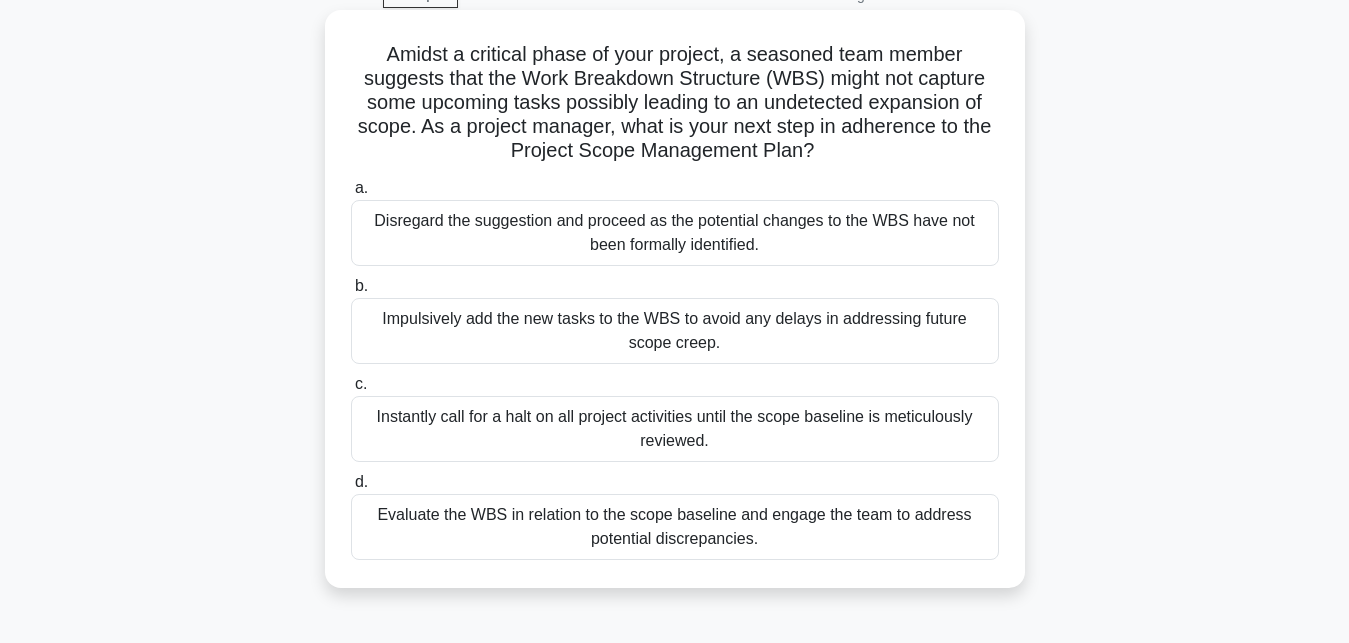 click on "Evaluate the WBS in relation to the scope baseline and engage the team to address potential discrepancies." at bounding box center [675, 527] 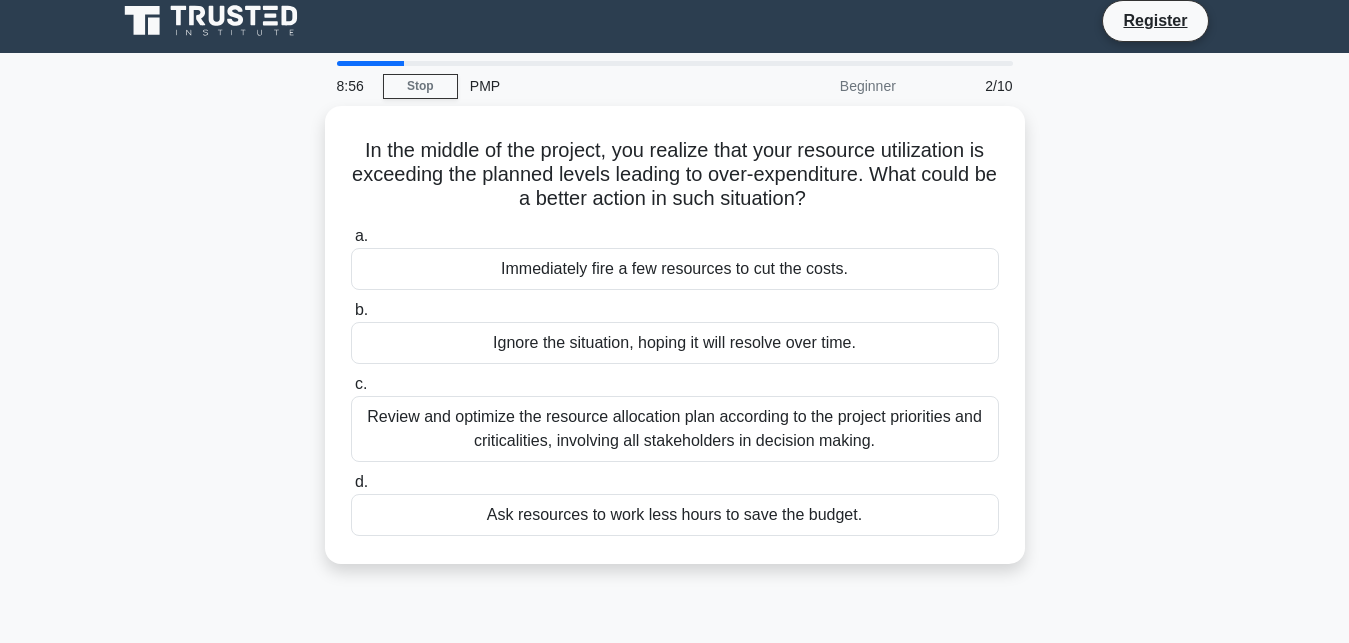 scroll, scrollTop: 0, scrollLeft: 0, axis: both 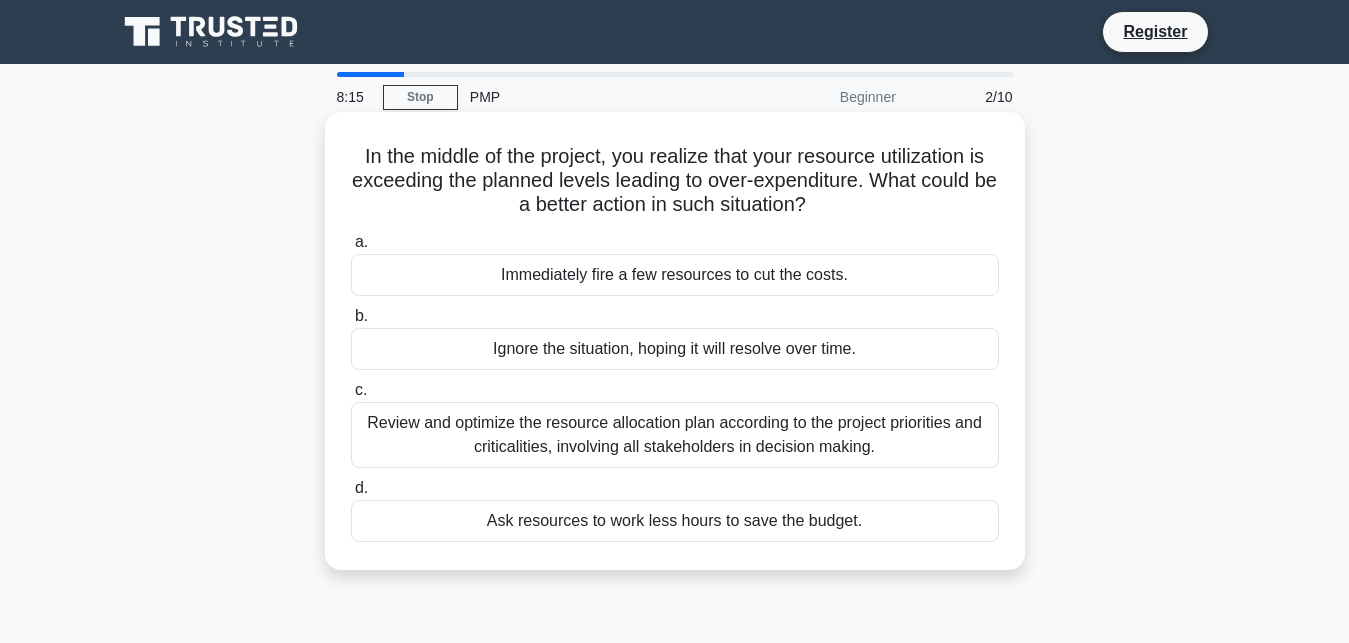 click on "Review and optimize the resource allocation plan according to the project priorities and criticalities, involving all stakeholders in decision making." at bounding box center (675, 435) 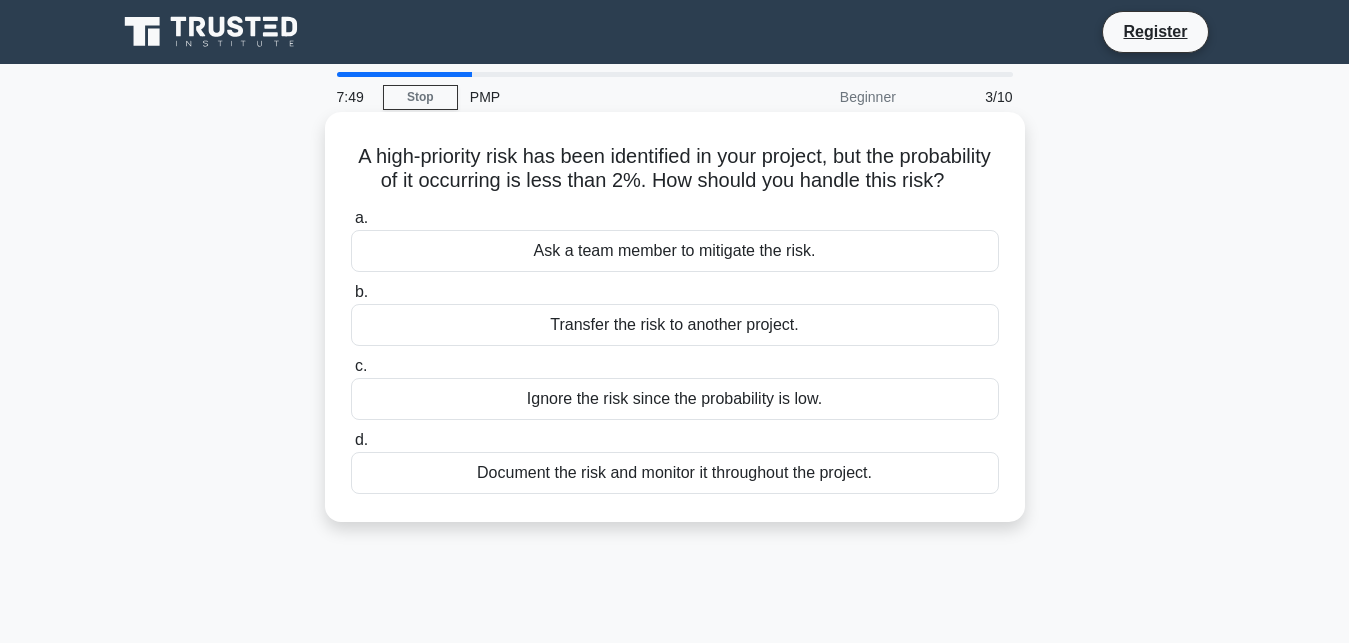 click on "Document the risk and monitor it throughout the project." at bounding box center (675, 473) 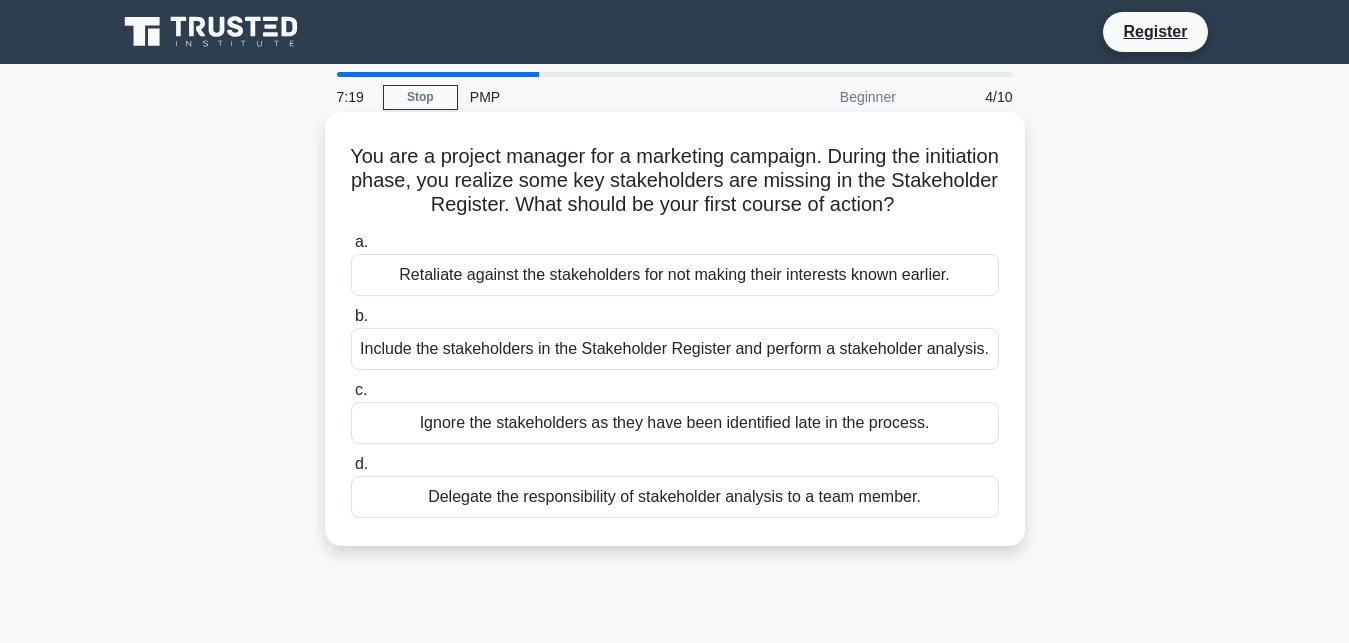 click on "Include the stakeholders in the Stakeholder Register and perform a stakeholder analysis." at bounding box center [675, 349] 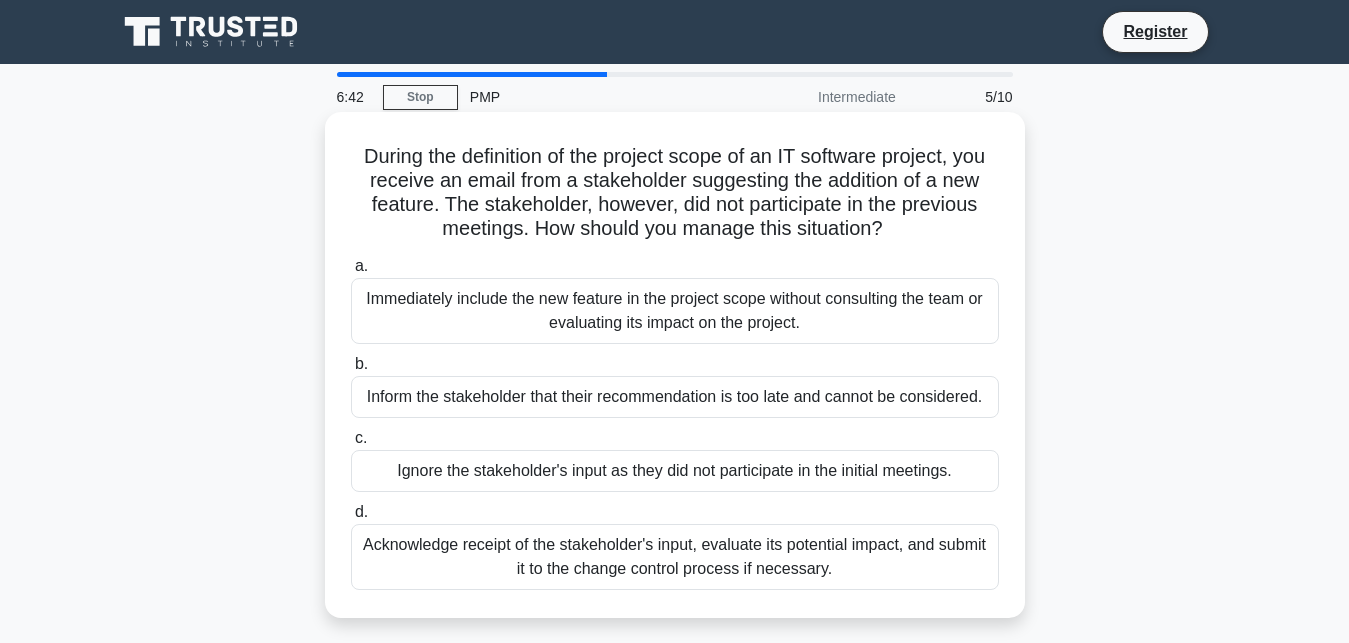 click on "Acknowledge receipt of the stakeholder's input, evaluate its potential impact, and submit it to the change control process if necessary." at bounding box center (675, 557) 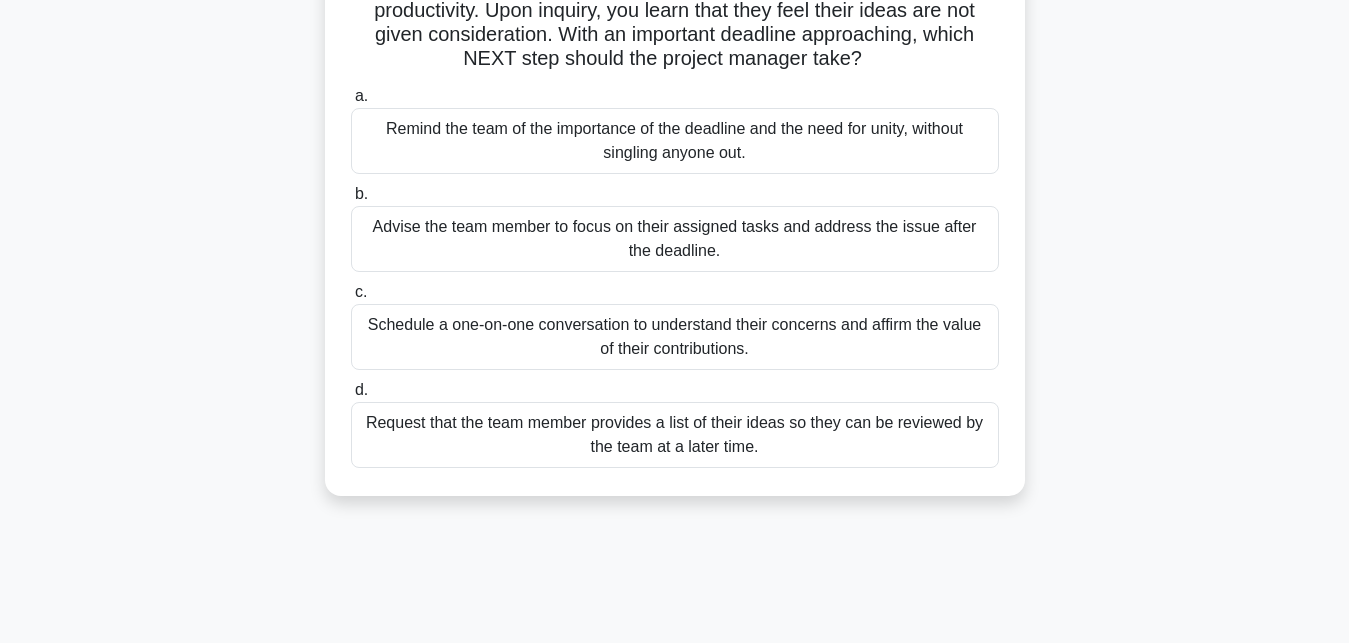 scroll, scrollTop: 204, scrollLeft: 0, axis: vertical 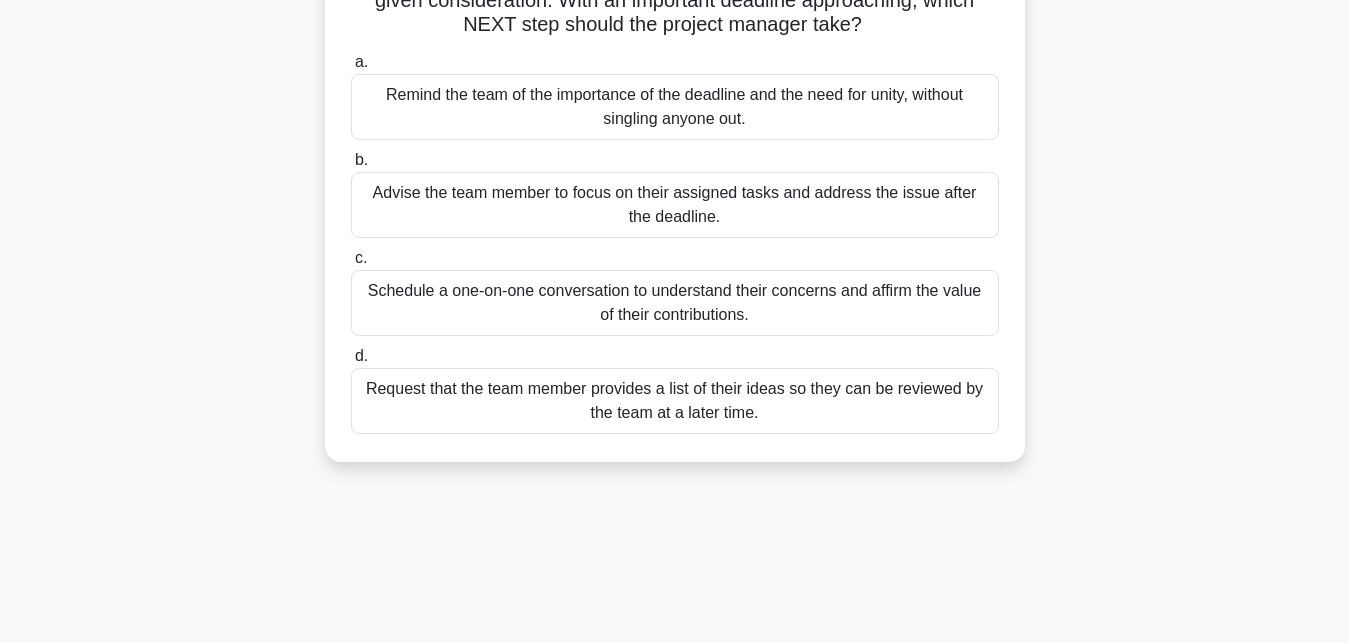 click on "Schedule a one-on-one conversation to understand their concerns and affirm the value of their contributions." at bounding box center [675, 303] 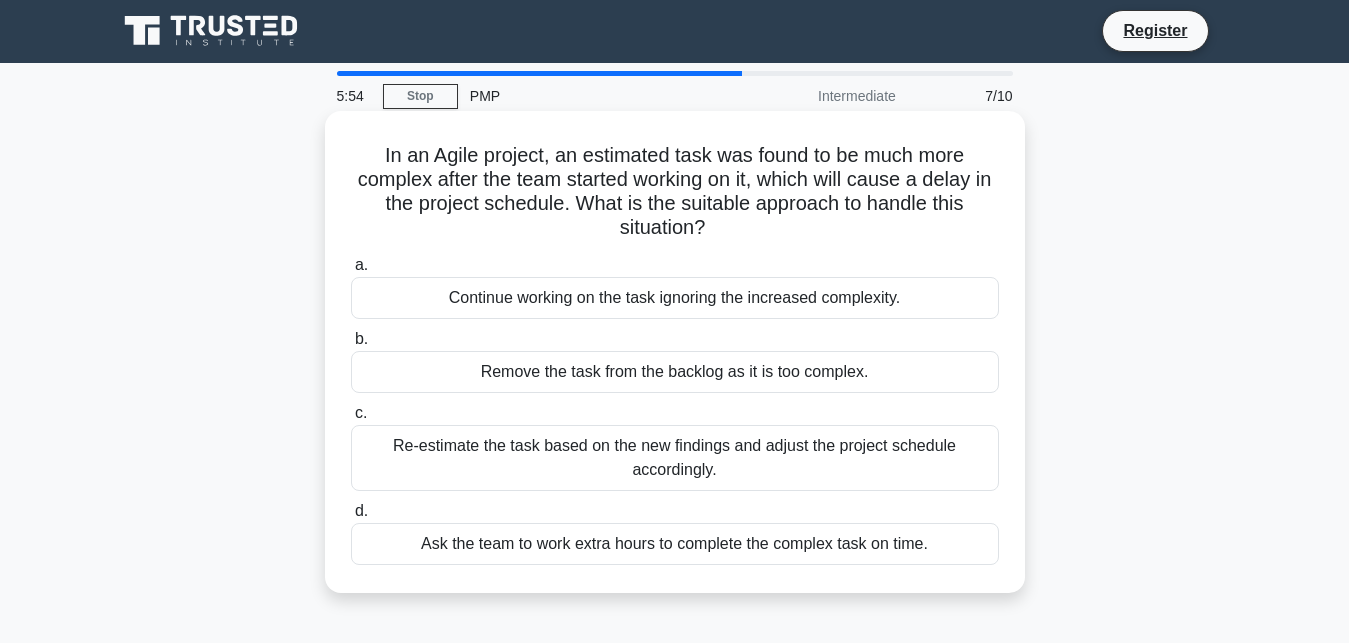 scroll, scrollTop: 0, scrollLeft: 0, axis: both 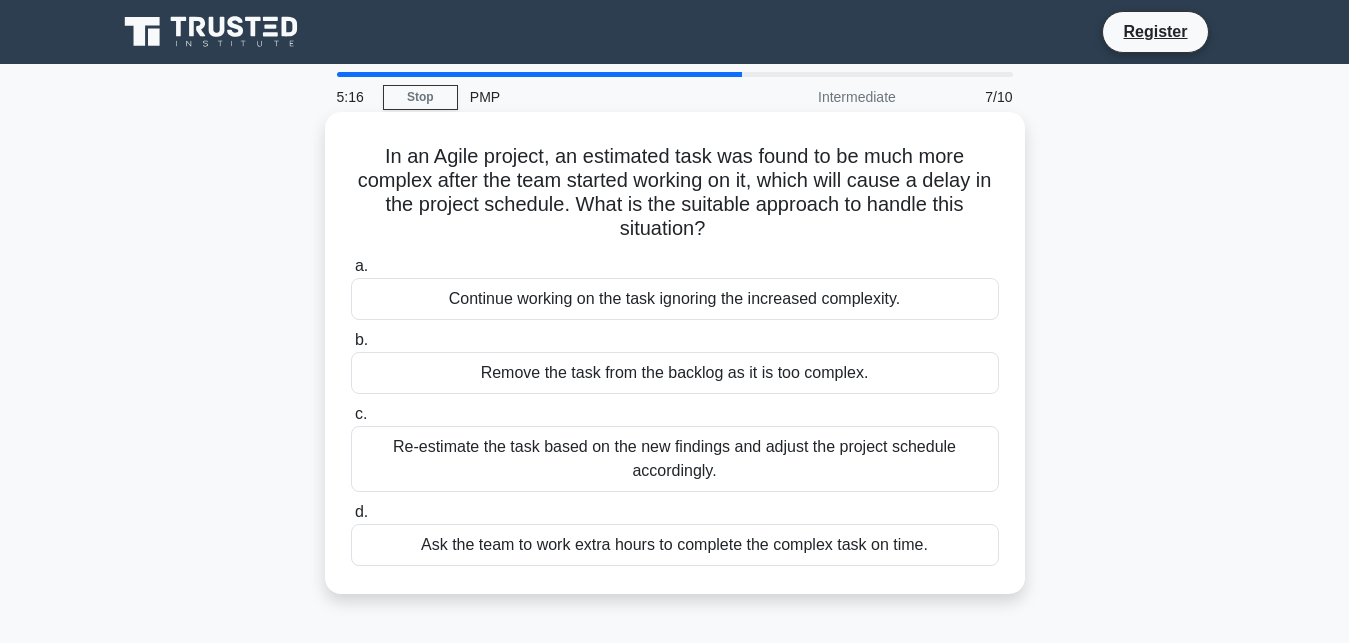 click on "Re-estimate the task based on the new findings and adjust the project schedule accordingly." at bounding box center [675, 459] 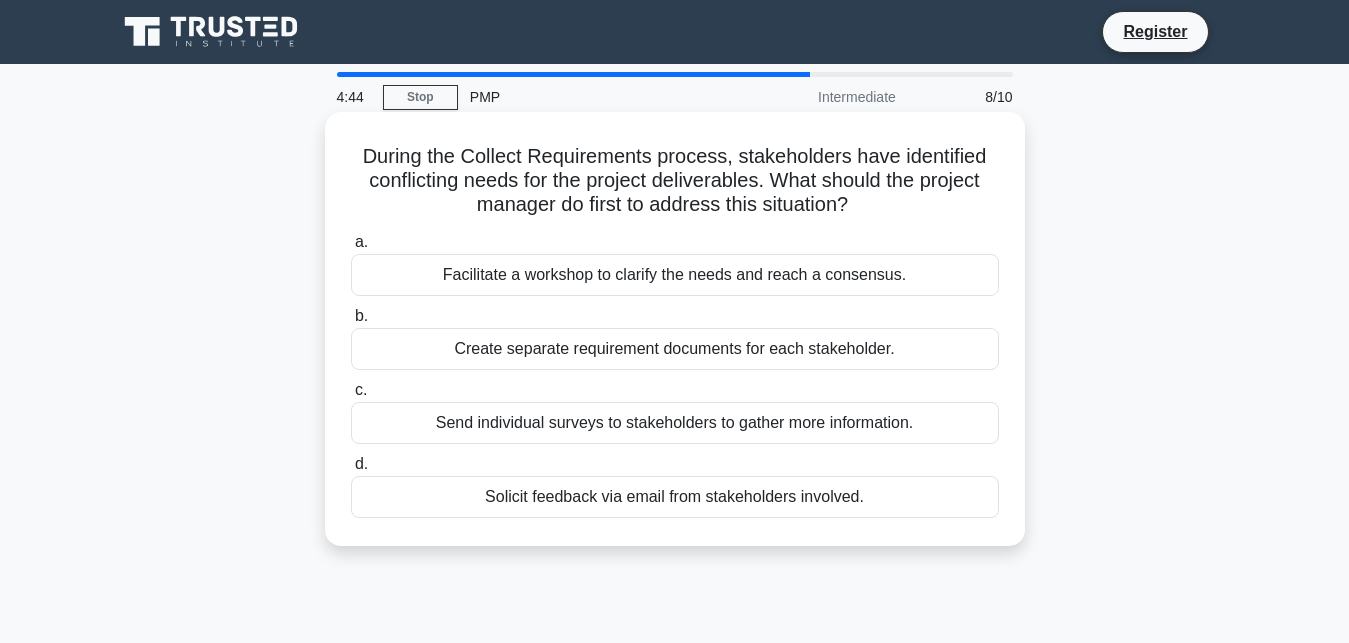 click on "Facilitate a workshop to clarify the needs and reach a consensus." at bounding box center (675, 275) 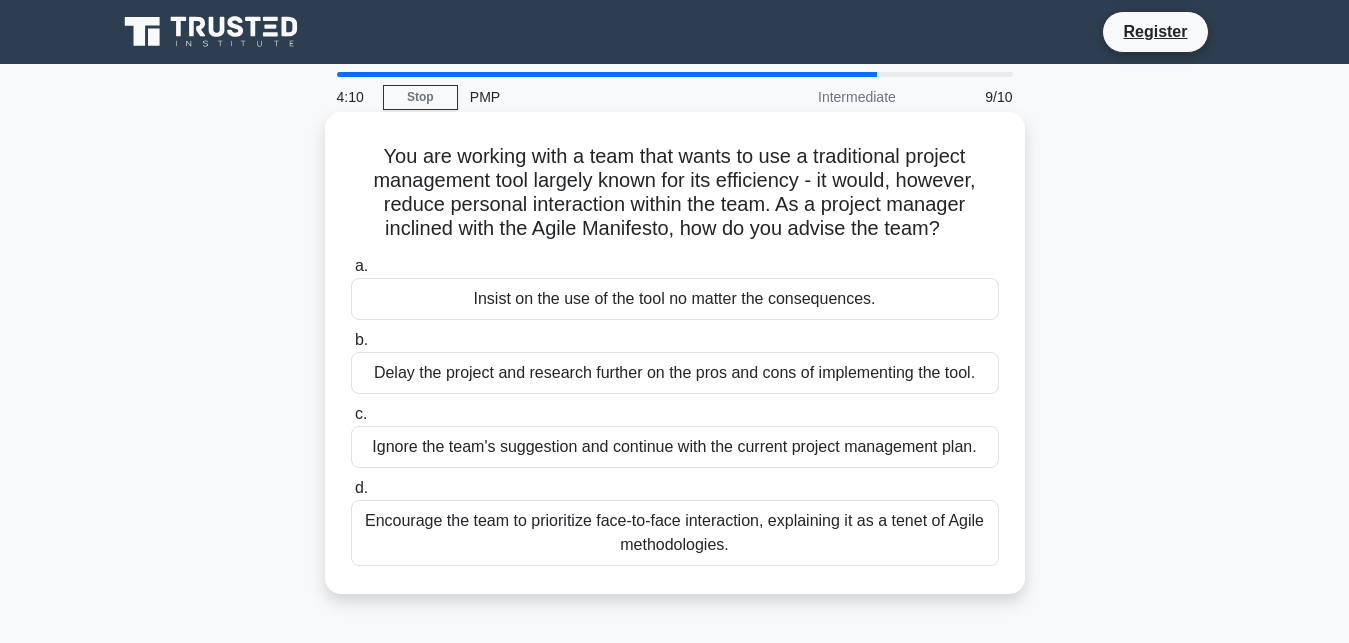 click on "You are working with a team that wants to use a traditional project management tool largely known for its efficiency - it would, however, reduce personal interaction within the team. As a project manager inclined with the Agile Manifesto, how do you advise the team?
.spinner_0XTQ{transform-origin:center;animation:spinner_y6GP .75s linear infinite}@keyframes spinner_y6GP{100%{transform:rotate(360deg)}}" at bounding box center [675, 193] 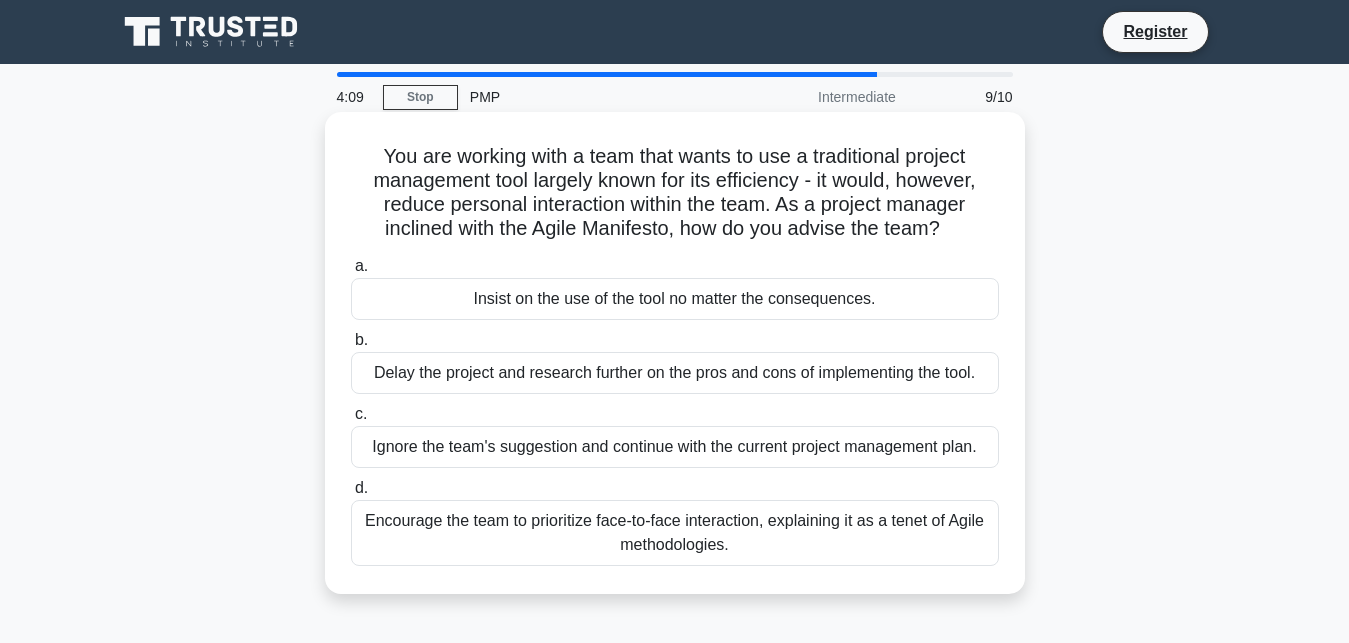 click on "You are working with a team that wants to use a traditional project management tool largely known for its efficiency - it would, however, reduce personal interaction within the team. As a project manager inclined with the Agile Manifesto, how do you advise the team?
.spinner_0XTQ{transform-origin:center;animation:spinner_y6GP .75s linear infinite}@keyframes spinner_y6GP{100%{transform:rotate(360deg)}}" at bounding box center [675, 193] 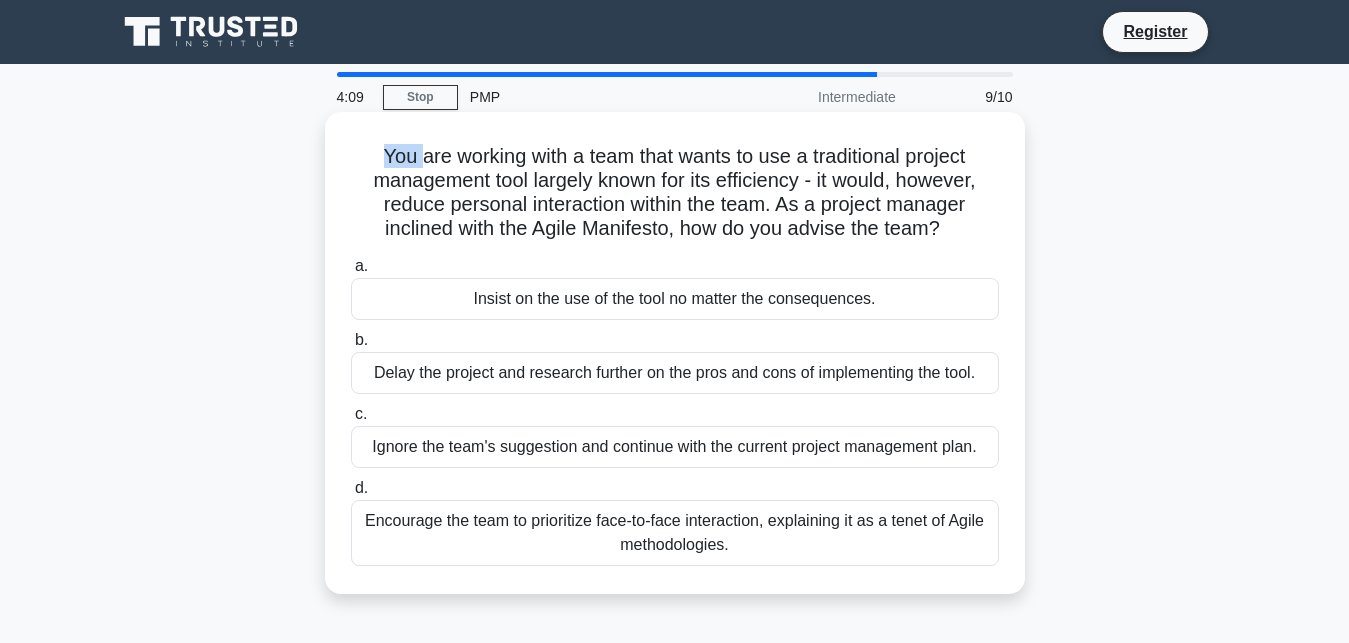 drag, startPoint x: 380, startPoint y: 159, endPoint x: 402, endPoint y: 165, distance: 22.803509 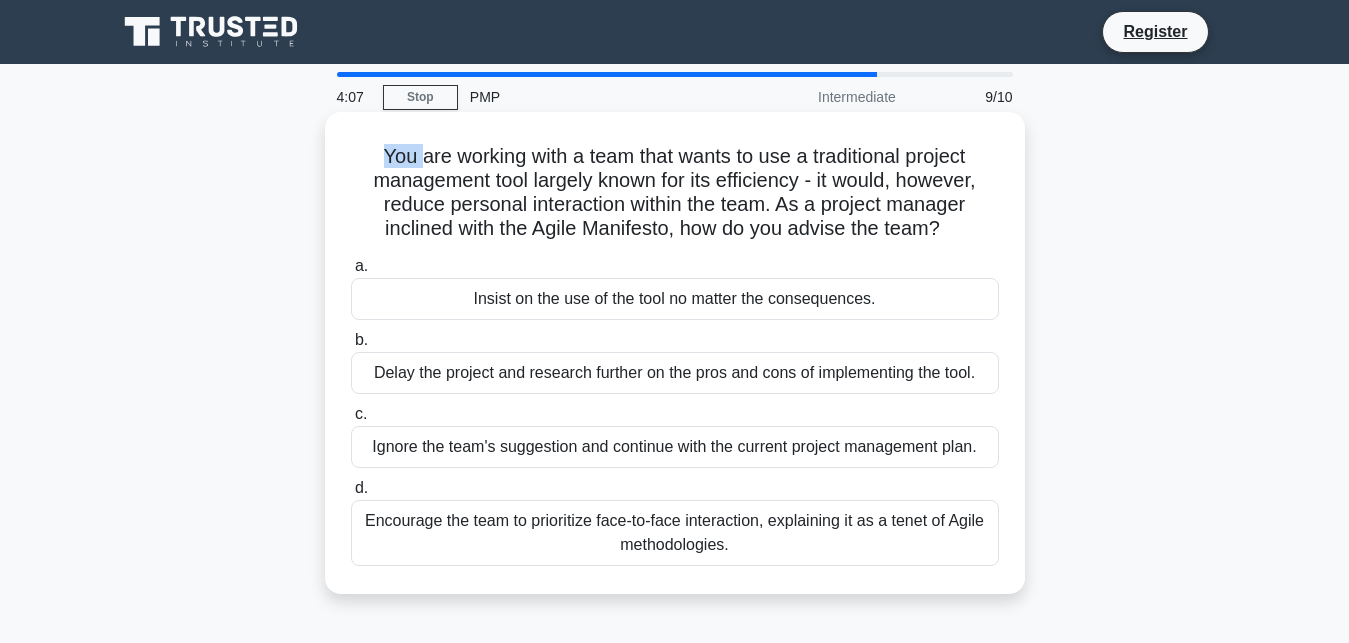 click on "You are working with a team that wants to use a traditional project management tool largely known for its efficiency - it would, however, reduce personal interaction within the team. As a project manager inclined with the Agile Manifesto, how do you advise the team?
.spinner_0XTQ{transform-origin:center;animation:spinner_y6GP .75s linear infinite}@keyframes spinner_y6GP{100%{transform:rotate(360deg)}}" at bounding box center (675, 193) 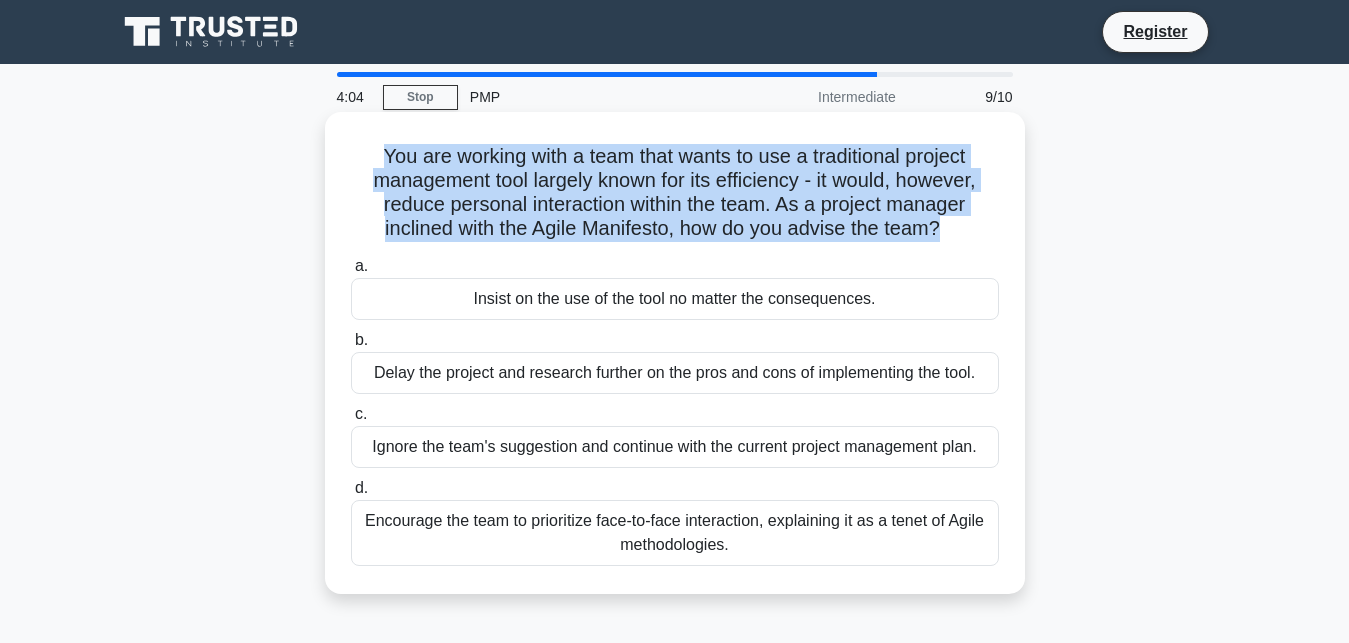 drag, startPoint x: 385, startPoint y: 156, endPoint x: 944, endPoint y: 237, distance: 564.838 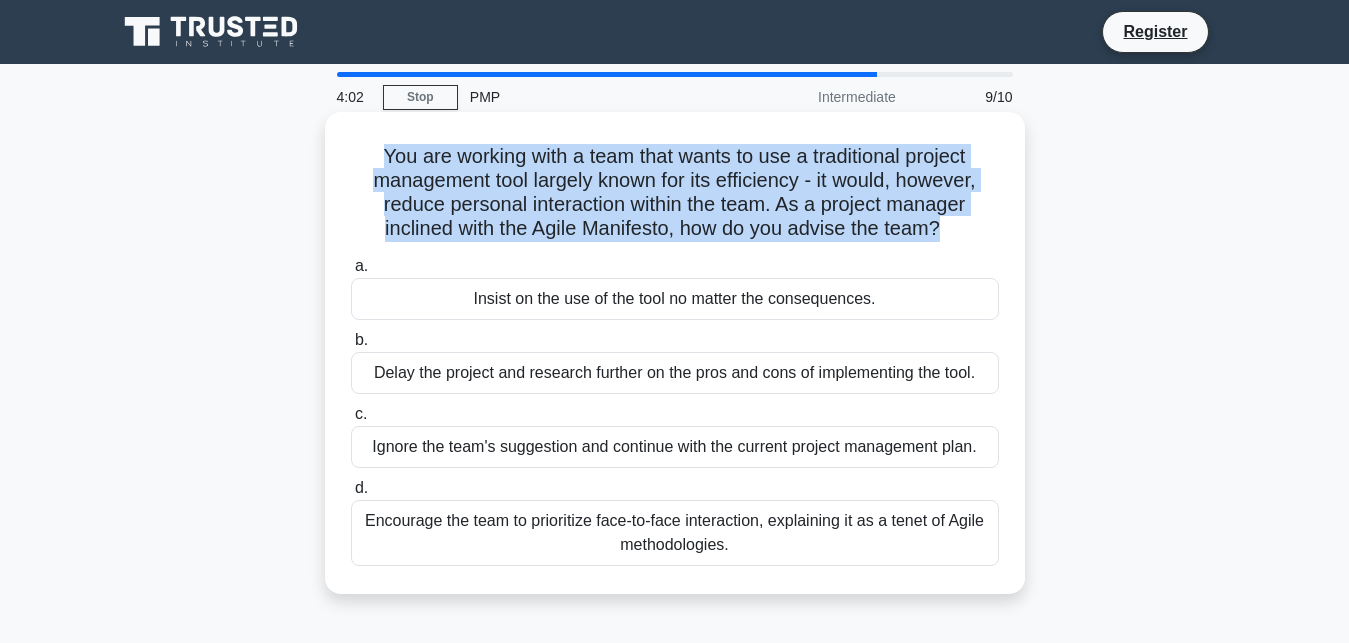 copy on "You are working with a team that wants to use a traditional project management tool largely known for its efficiency - it would, however, reduce personal interaction within the team. As a project manager inclined with the Agile Manifesto, how do you advise the team?" 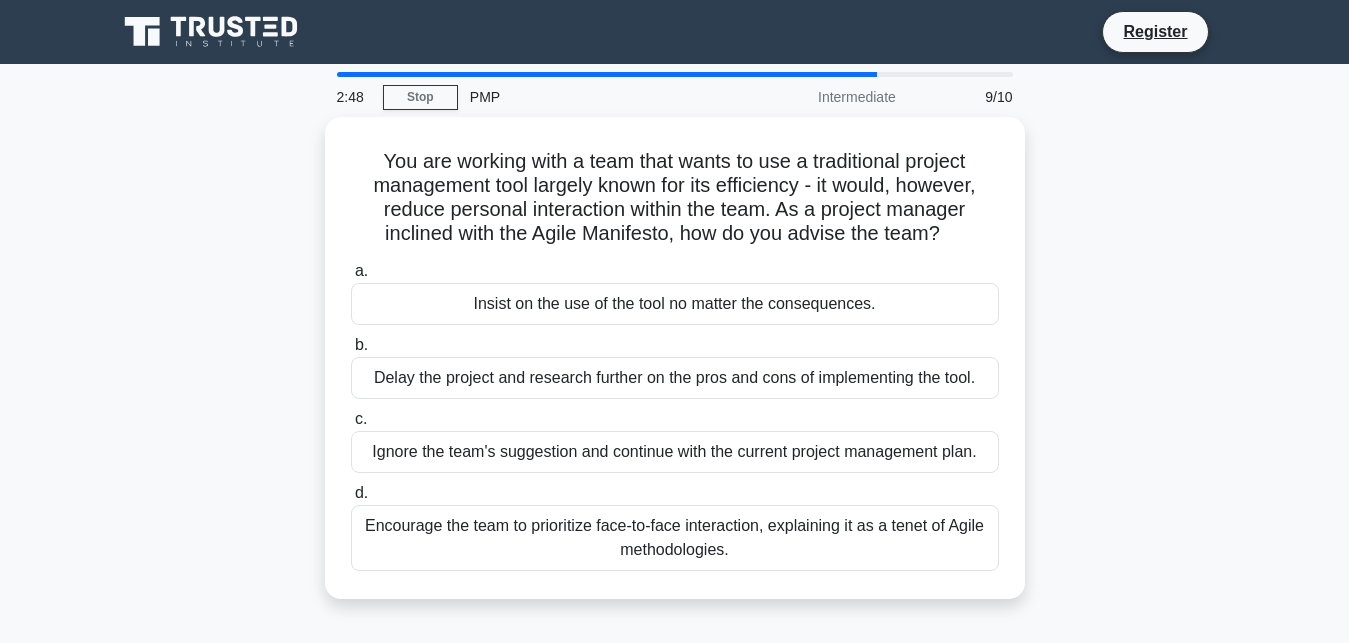 click on "You are working with a team that wants to use a traditional project management tool largely known for its efficiency - it would, however, reduce personal interaction within the team. As a project manager inclined with the Agile Manifesto, how do you advise the team?
.spinner_0XTQ{transform-origin:center;animation:spinner_y6GP .75s linear infinite}@keyframes spinner_y6GP{100%{transform:rotate(360deg)}}
a.
b." at bounding box center [675, 370] 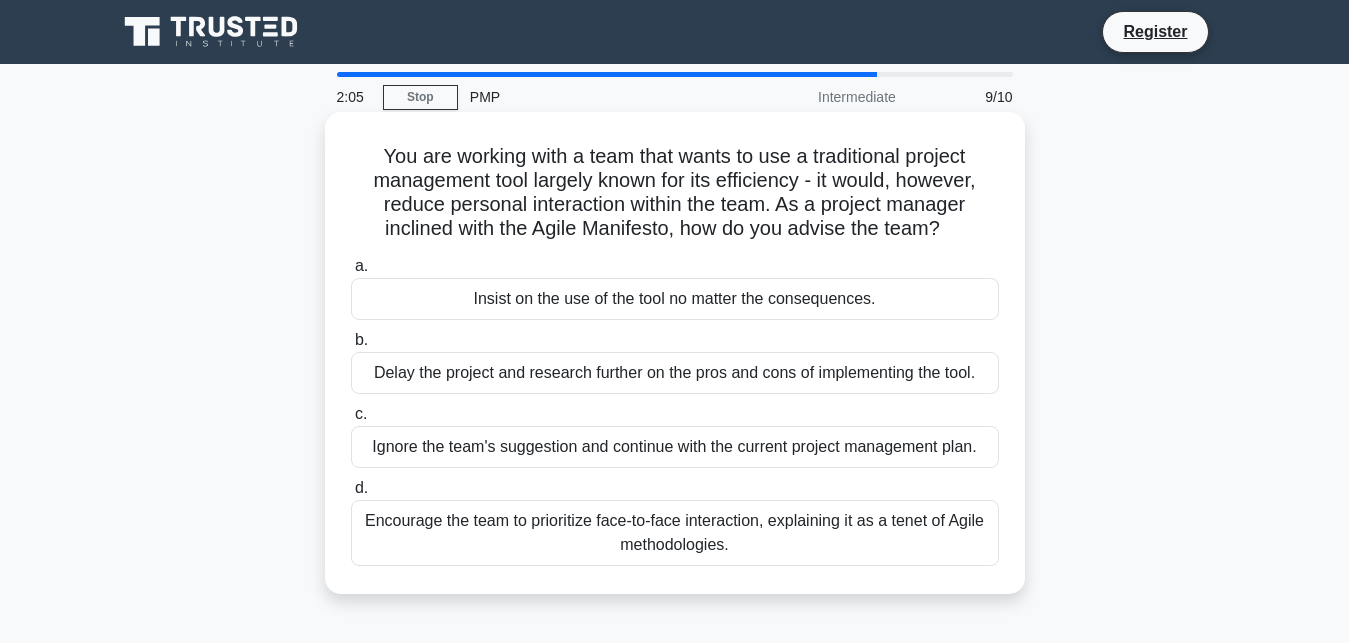 click on "Encourage the team to prioritize face-to-face interaction, explaining it as a tenet of Agile methodologies." at bounding box center [675, 533] 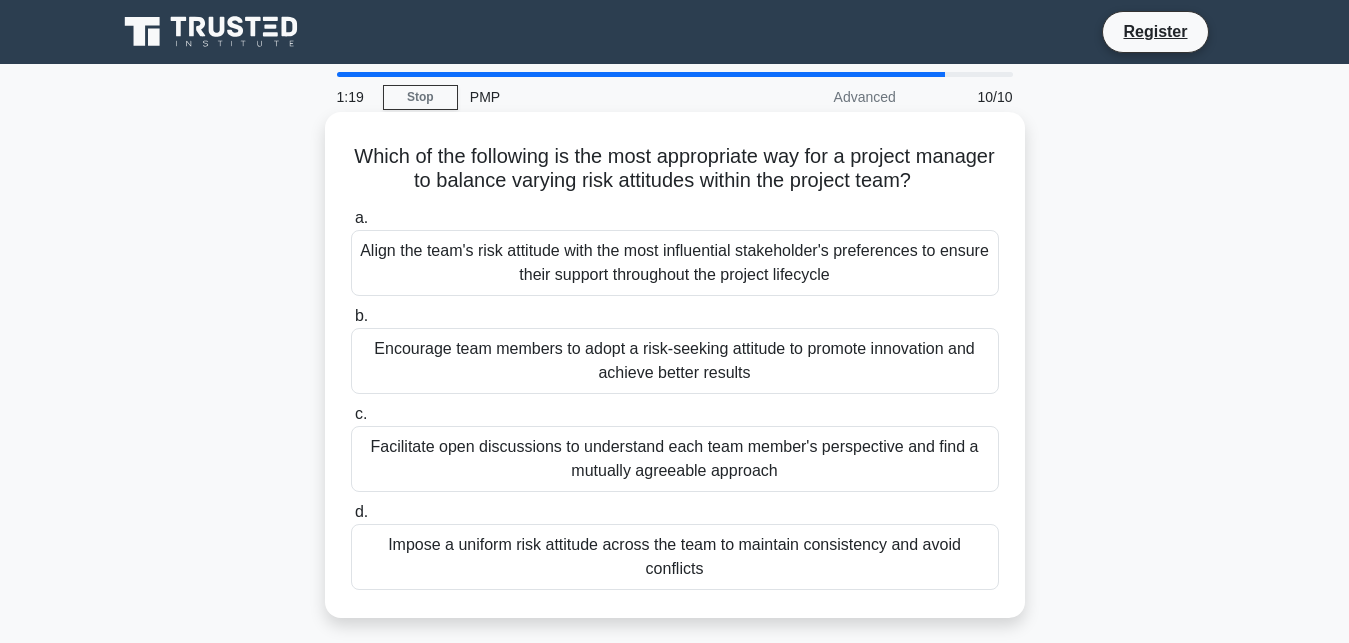 click on "Encourage team members to adopt a risk-seeking attitude to promote innovation and achieve better results" at bounding box center [675, 361] 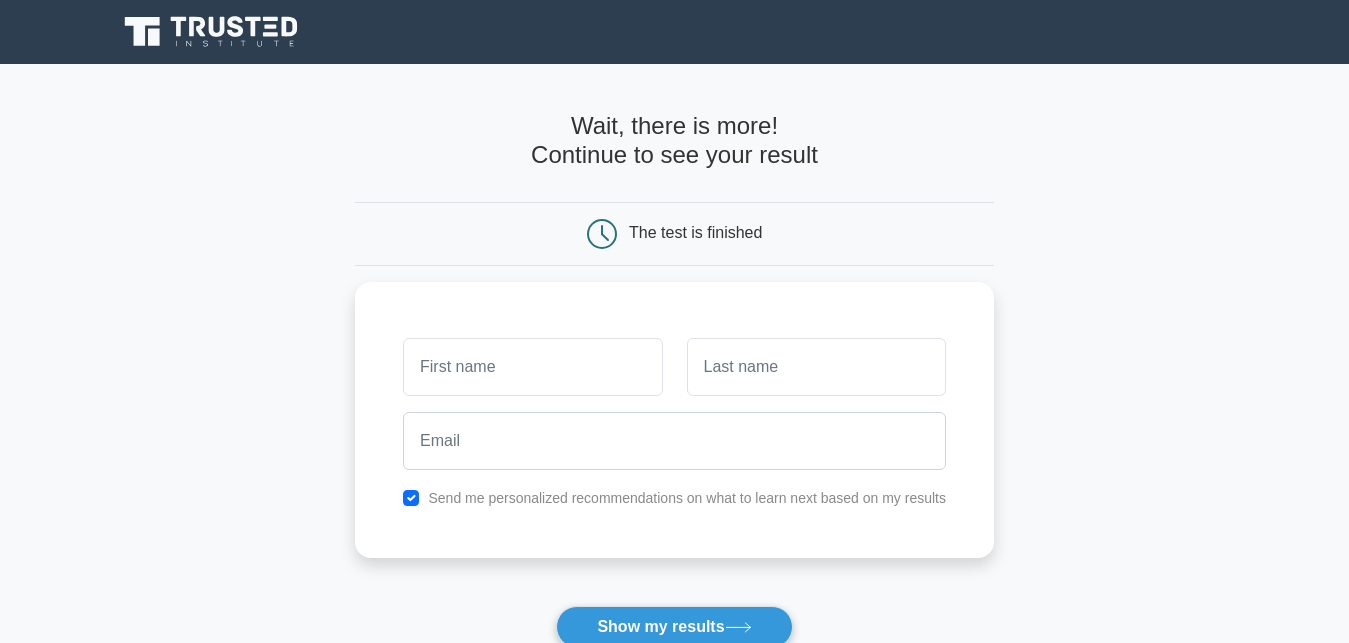 scroll, scrollTop: 0, scrollLeft: 0, axis: both 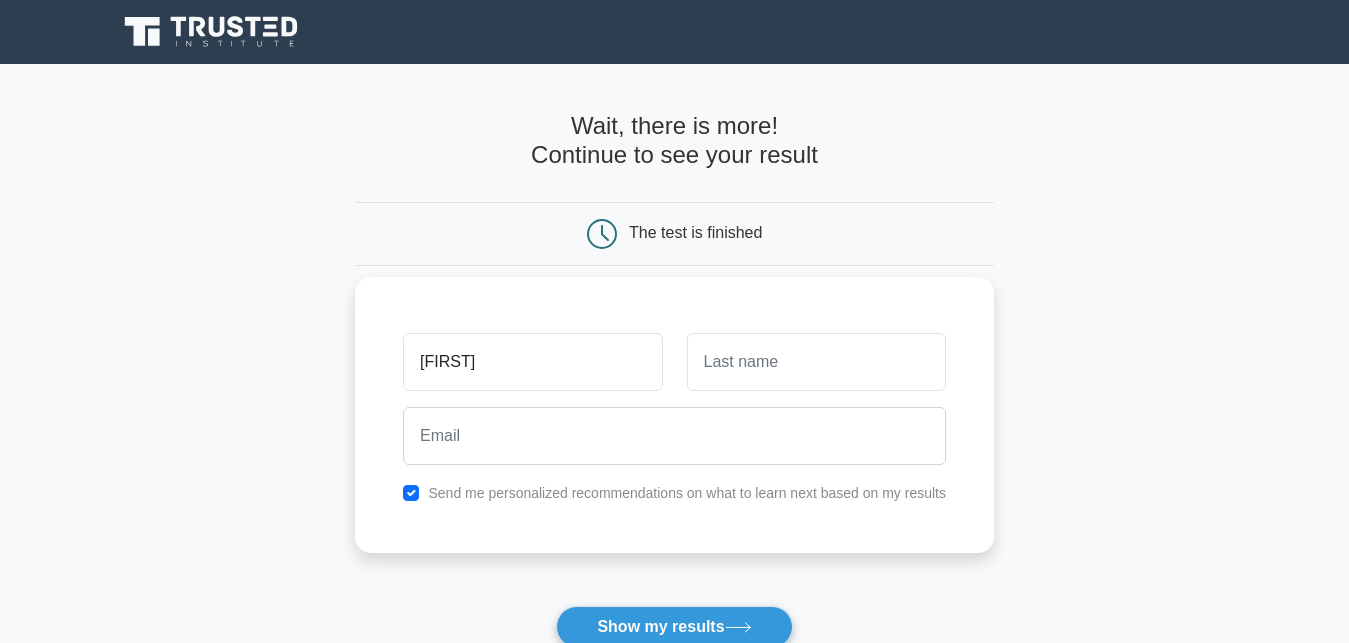 type on "[FIRST]" 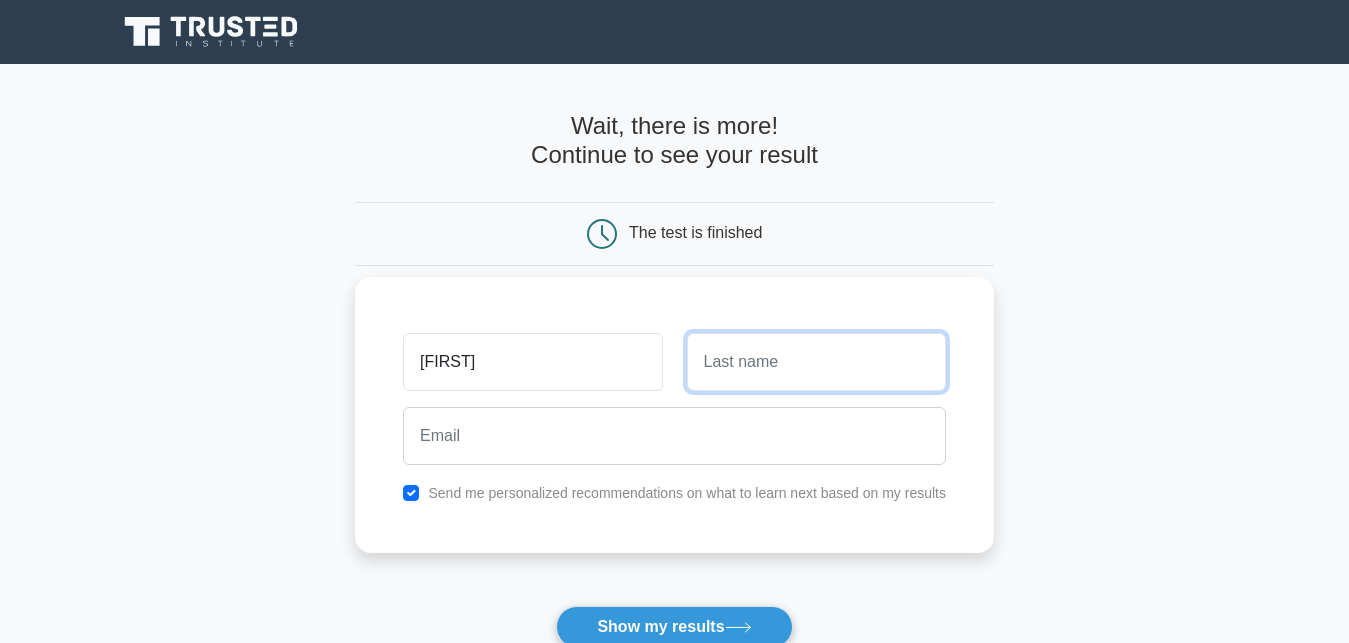 click at bounding box center [816, 362] 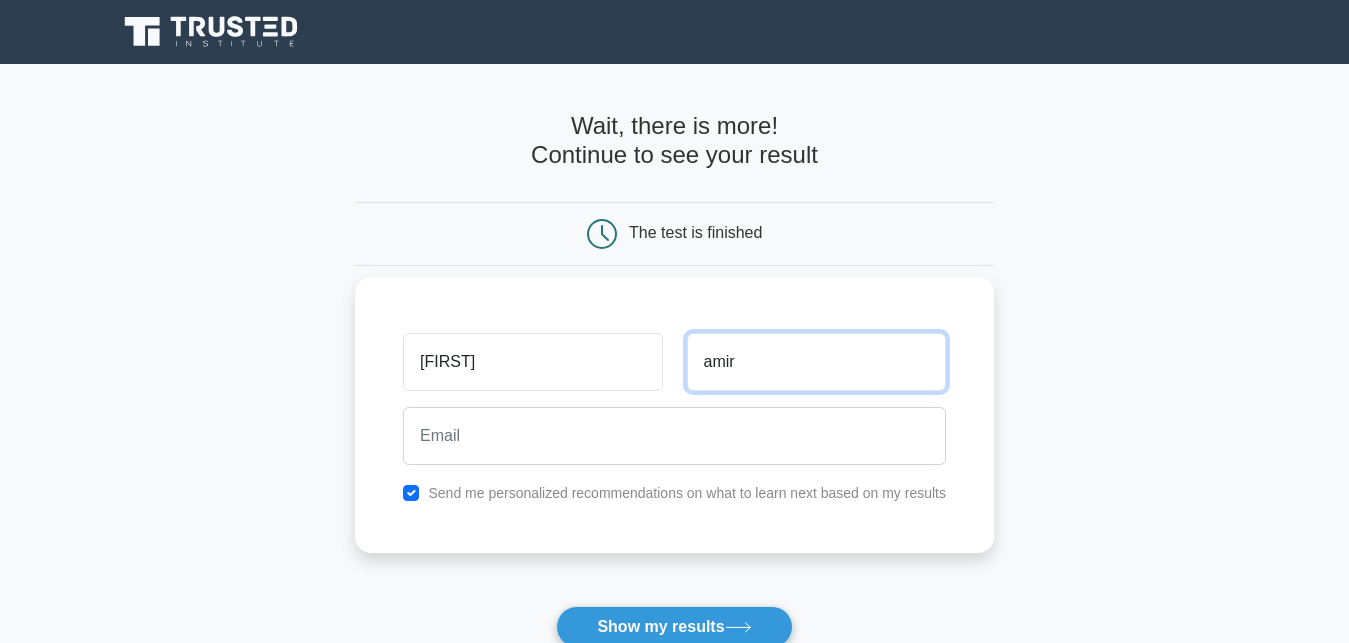 type on "amir" 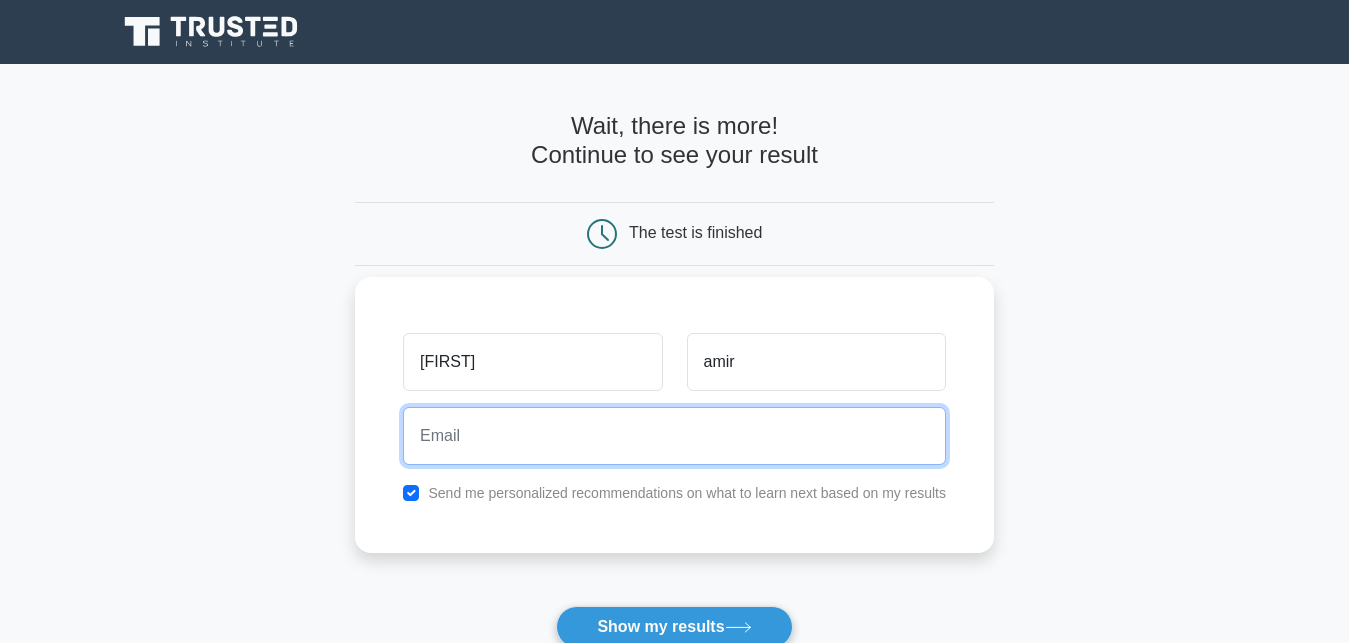 click at bounding box center (674, 436) 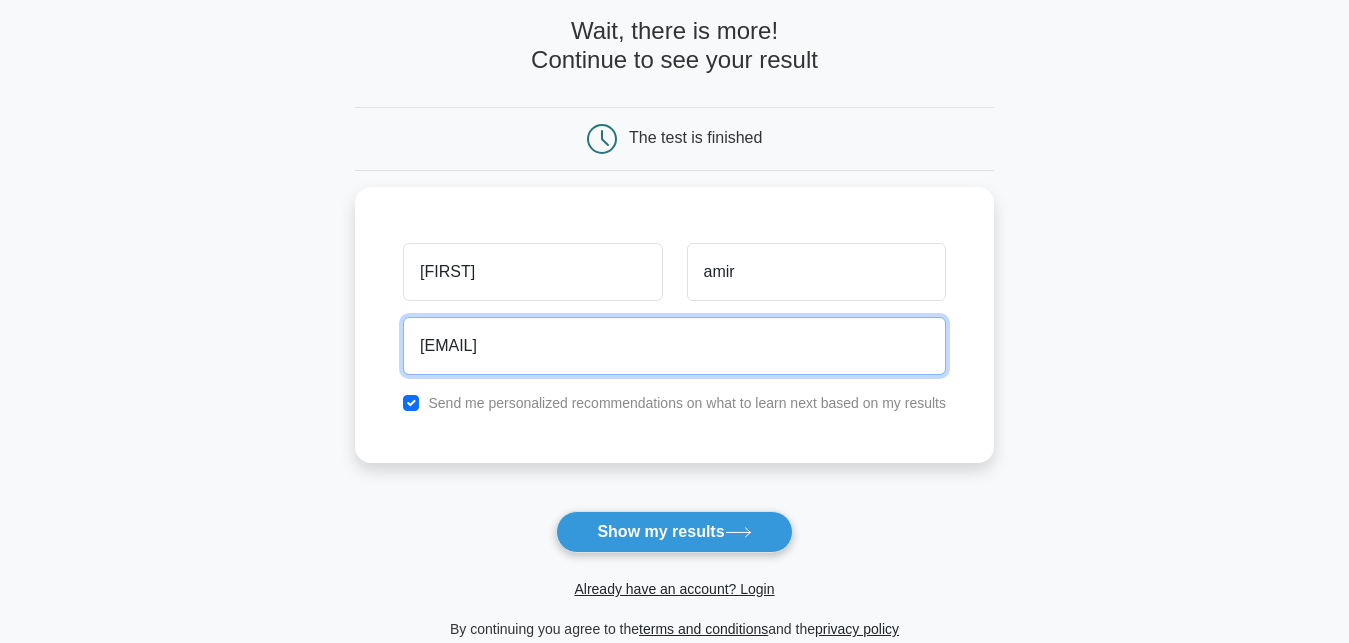 scroll, scrollTop: 204, scrollLeft: 0, axis: vertical 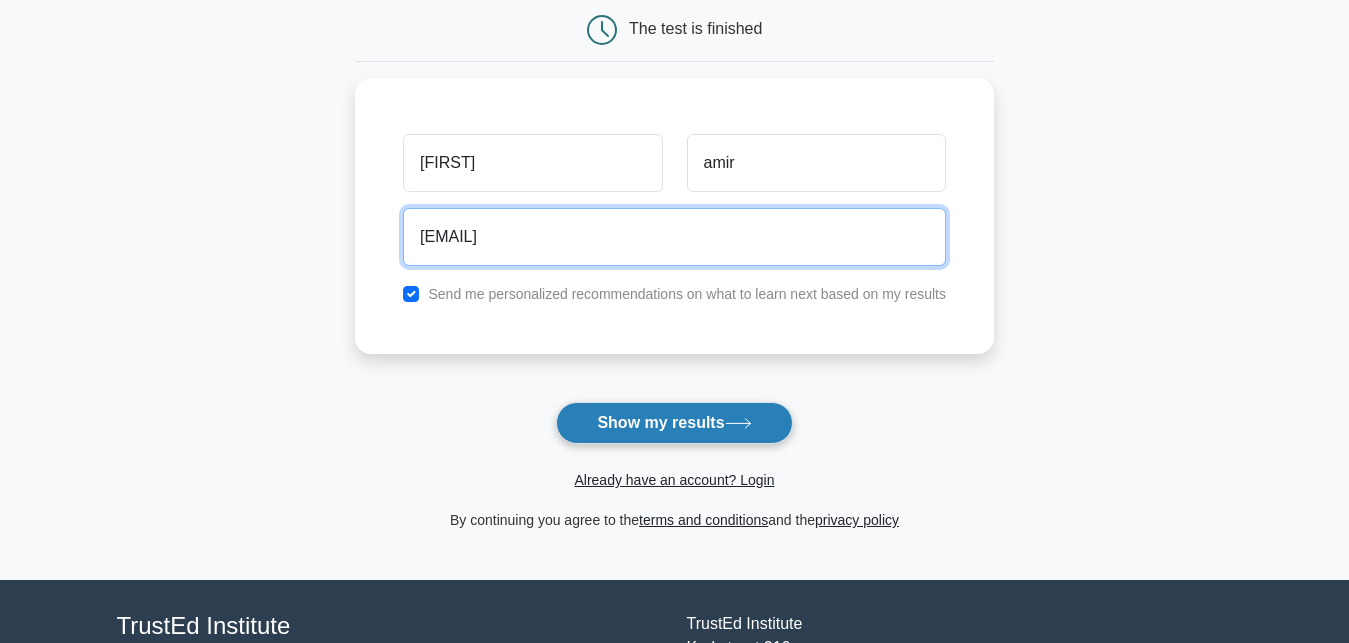 type on "[EMAIL]" 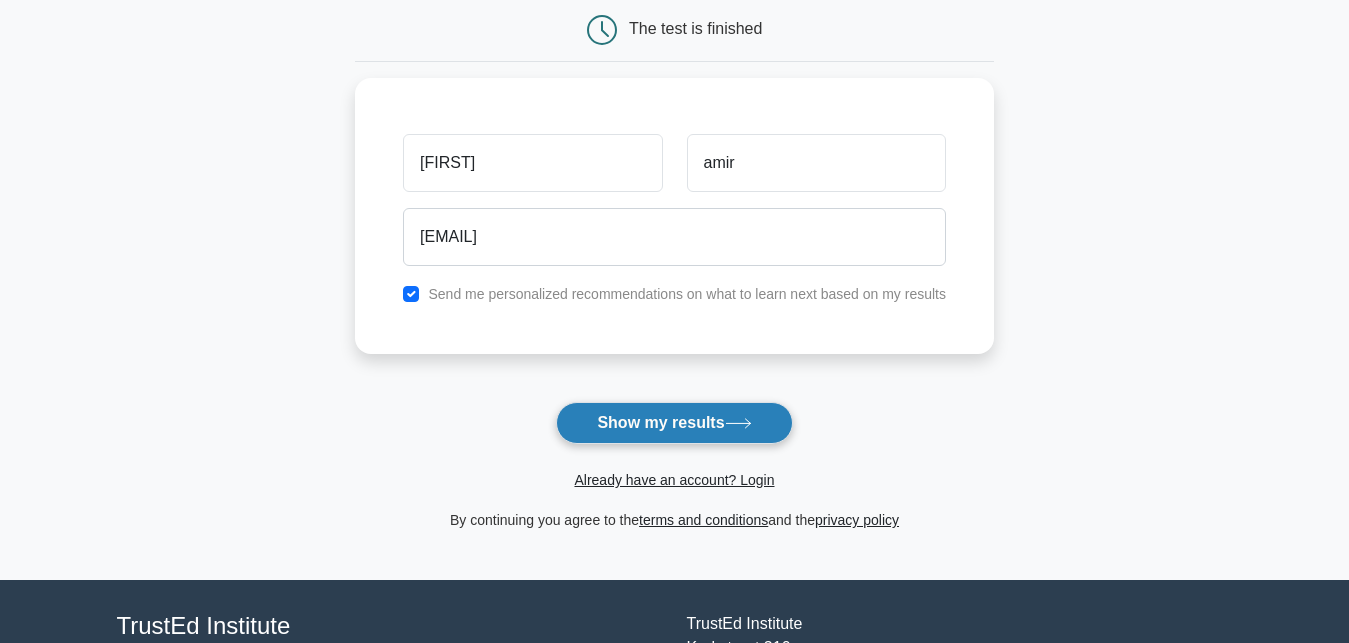 click on "Show my results" at bounding box center (674, 423) 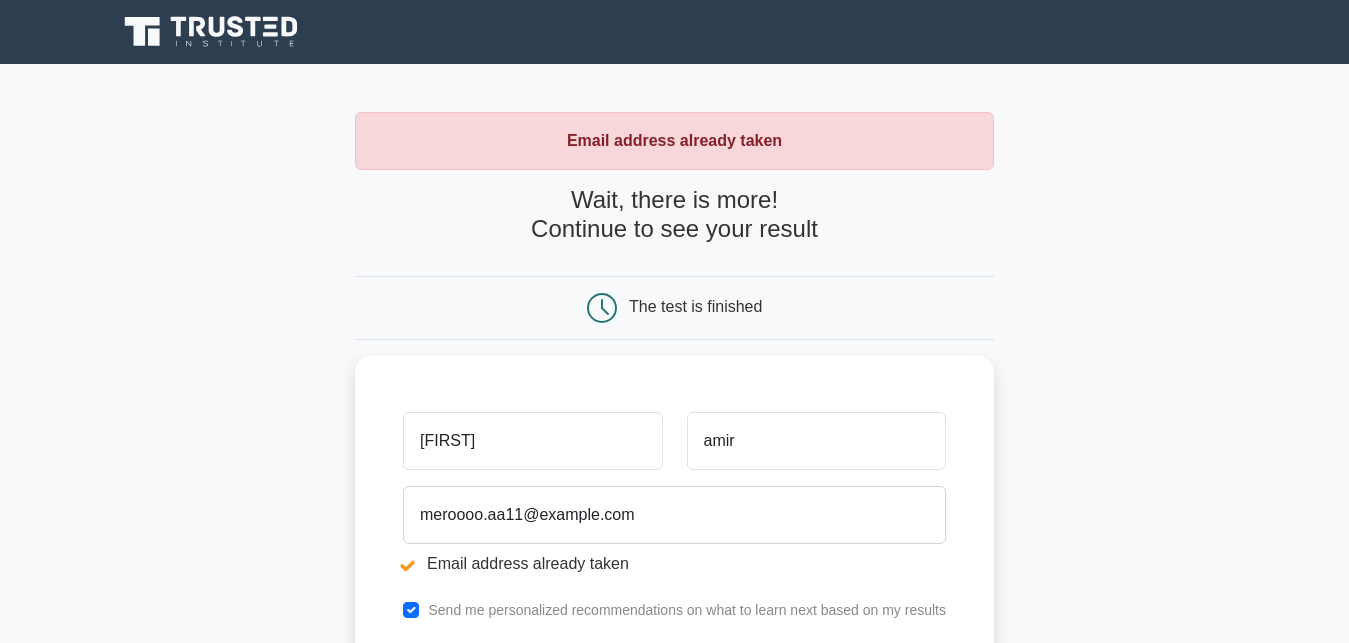 scroll, scrollTop: 0, scrollLeft: 0, axis: both 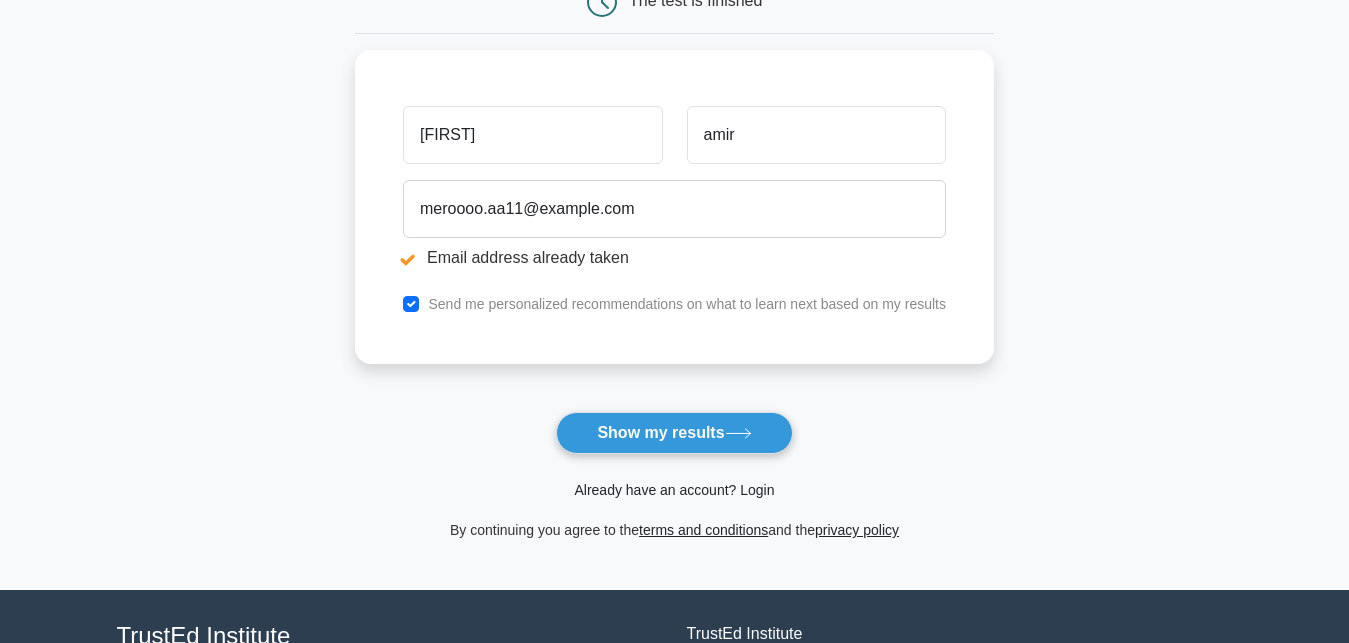click on "Already have an account? Login" at bounding box center (674, 490) 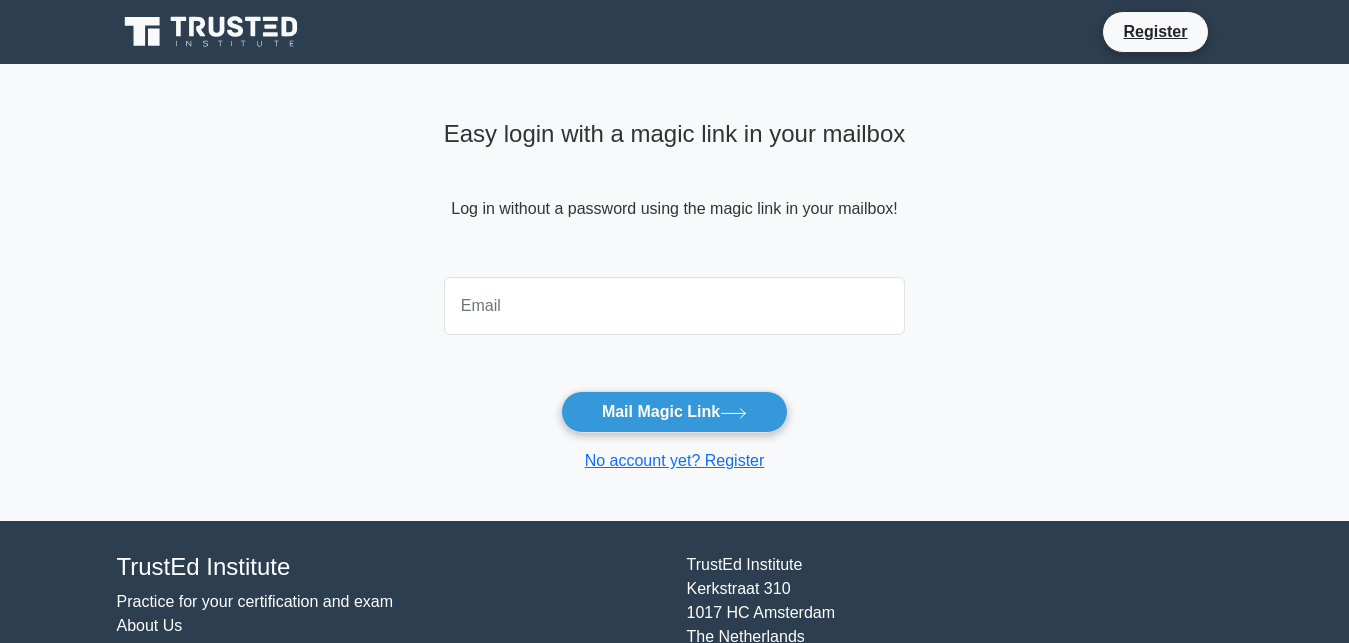 scroll, scrollTop: 0, scrollLeft: 0, axis: both 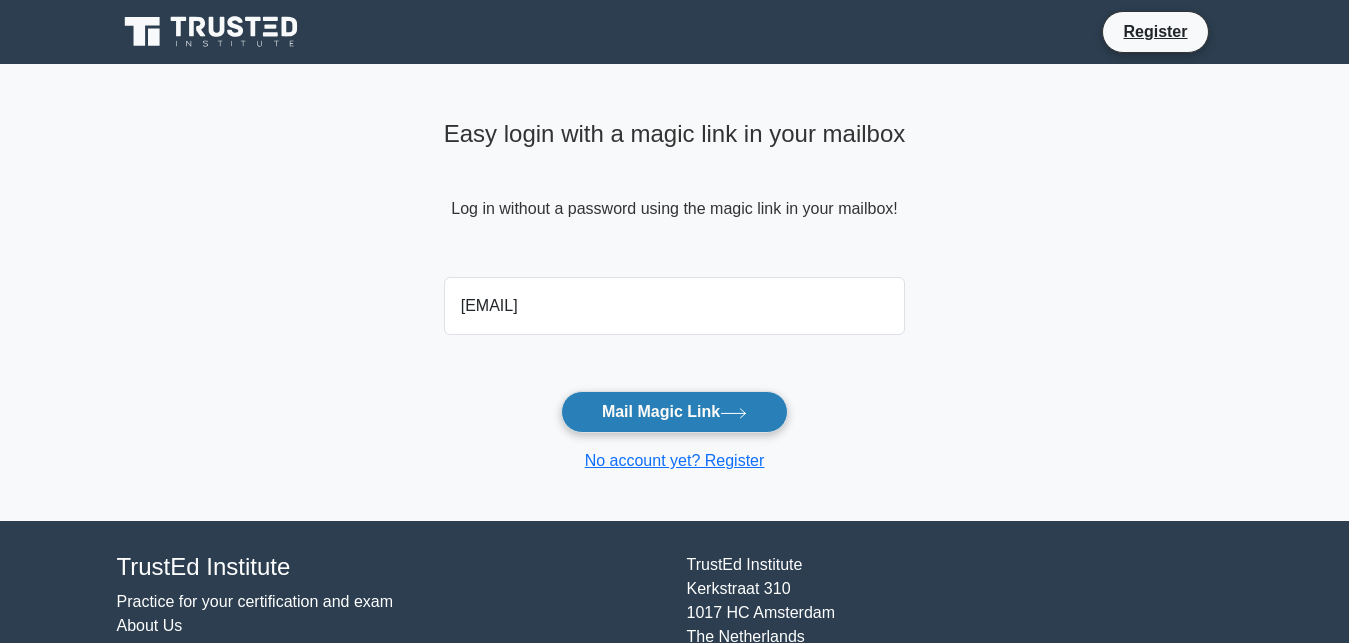 type on "[EMAIL]" 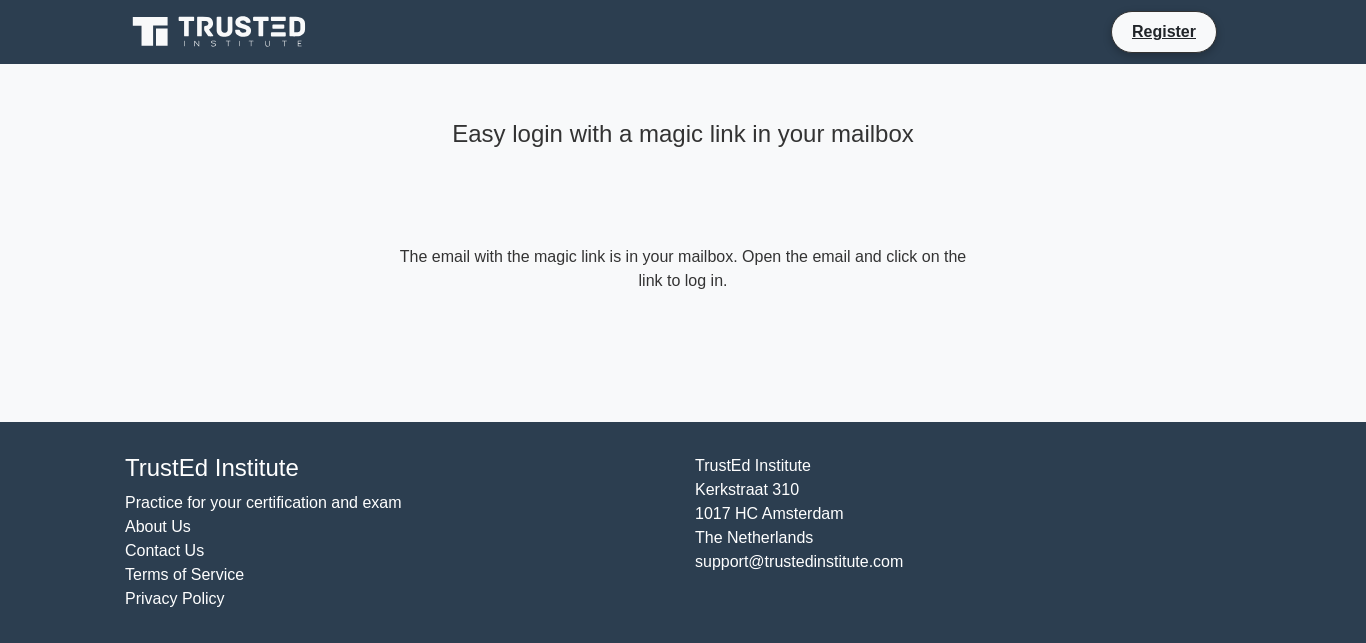 scroll, scrollTop: 0, scrollLeft: 0, axis: both 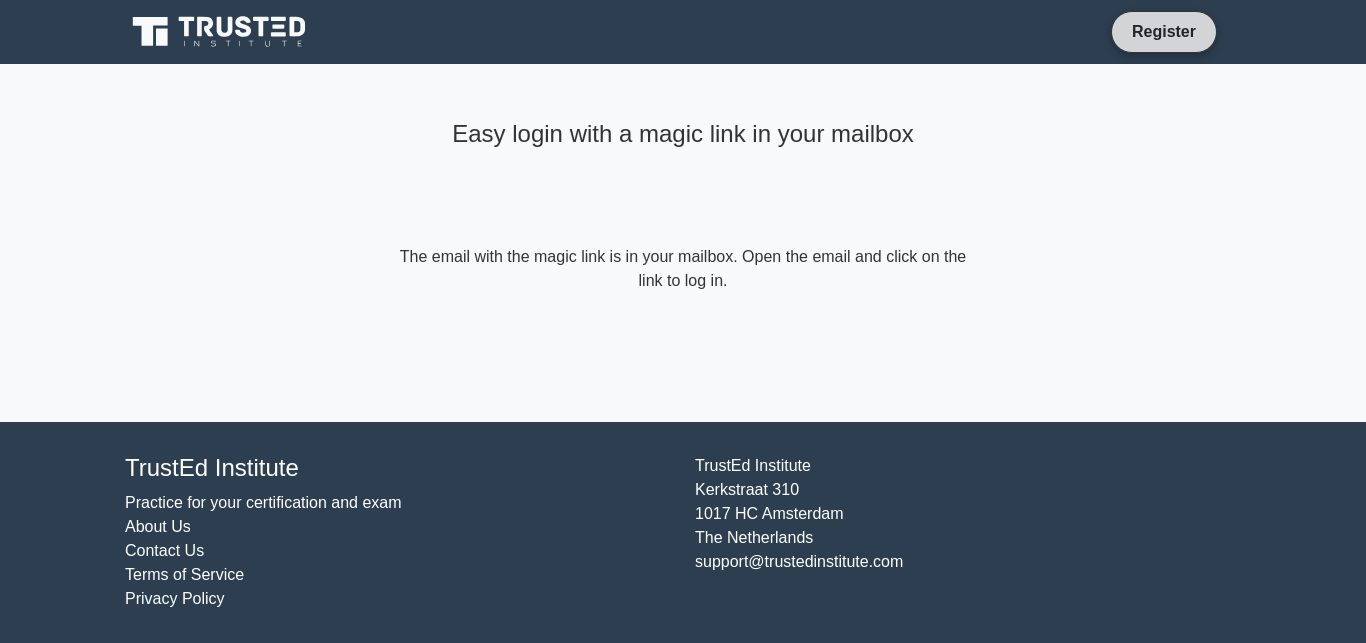 click on "Register" at bounding box center (1164, 31) 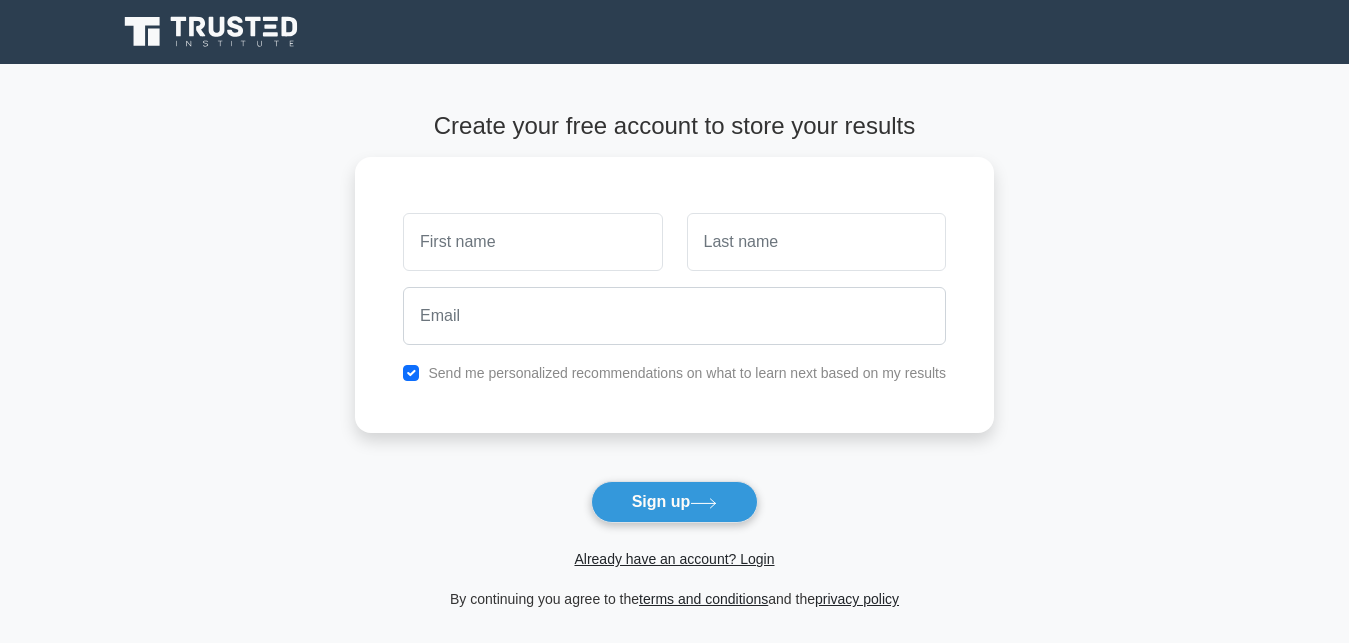 scroll, scrollTop: 102, scrollLeft: 0, axis: vertical 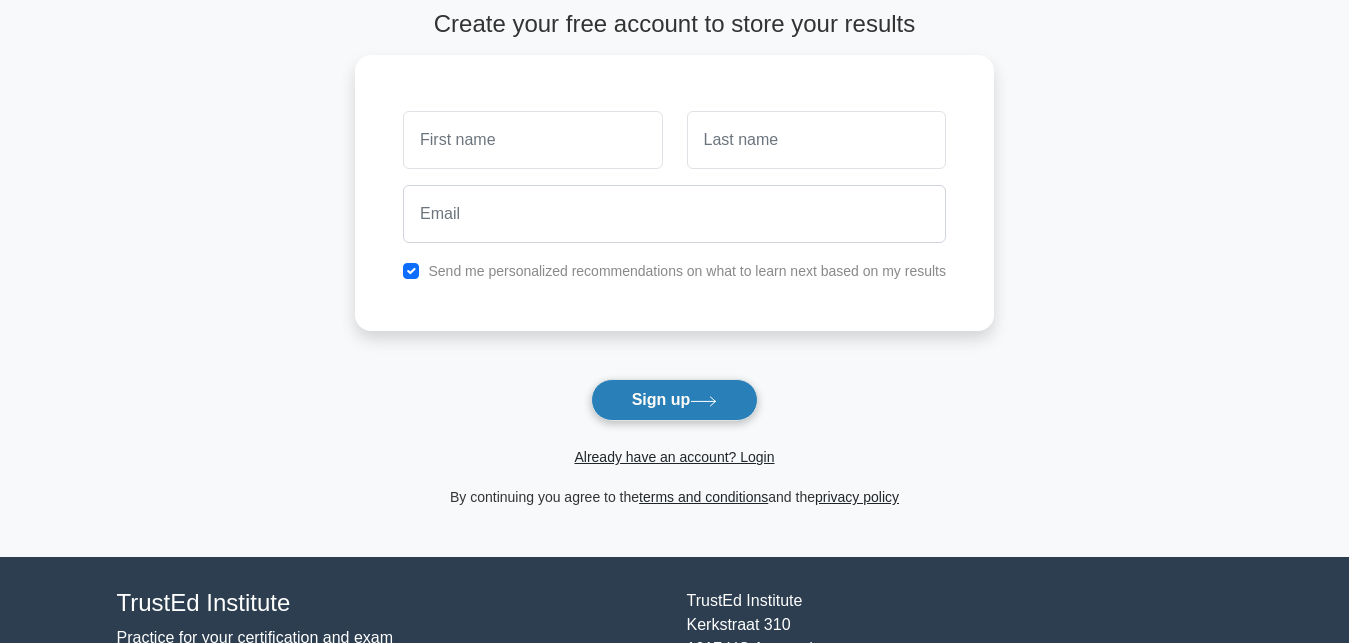 click on "Sign up" at bounding box center [675, 400] 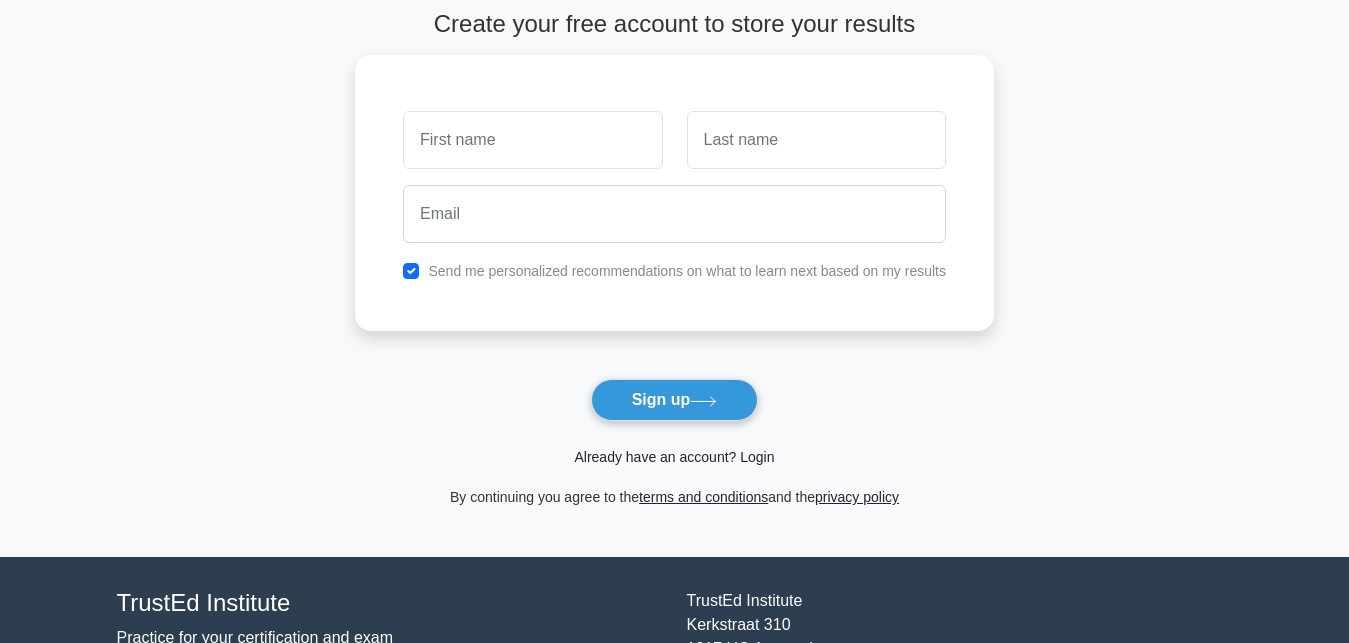 click on "Already have an account? Login" at bounding box center (674, 457) 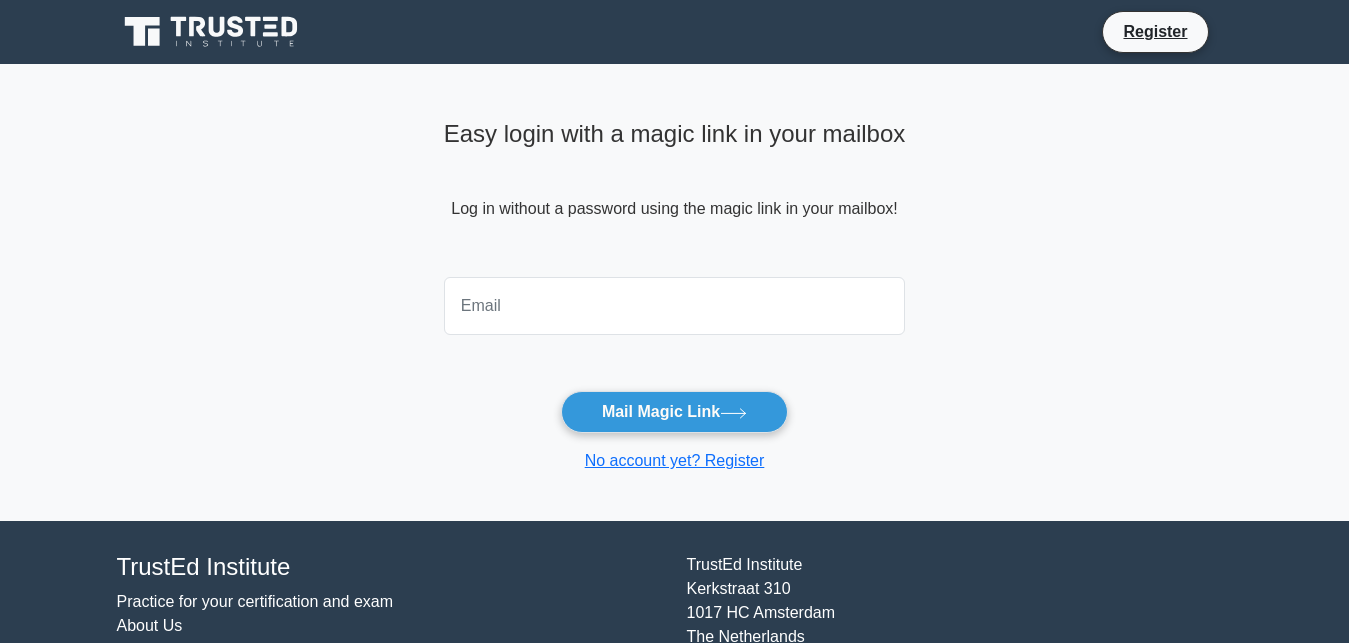scroll, scrollTop: 0, scrollLeft: 0, axis: both 